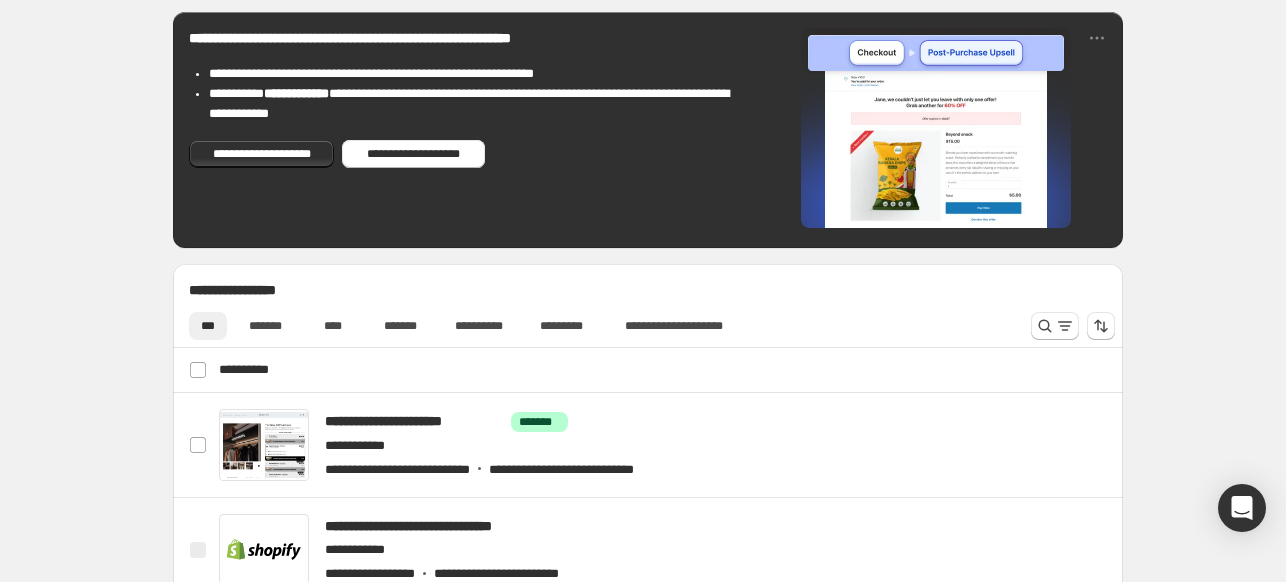 scroll, scrollTop: 600, scrollLeft: 0, axis: vertical 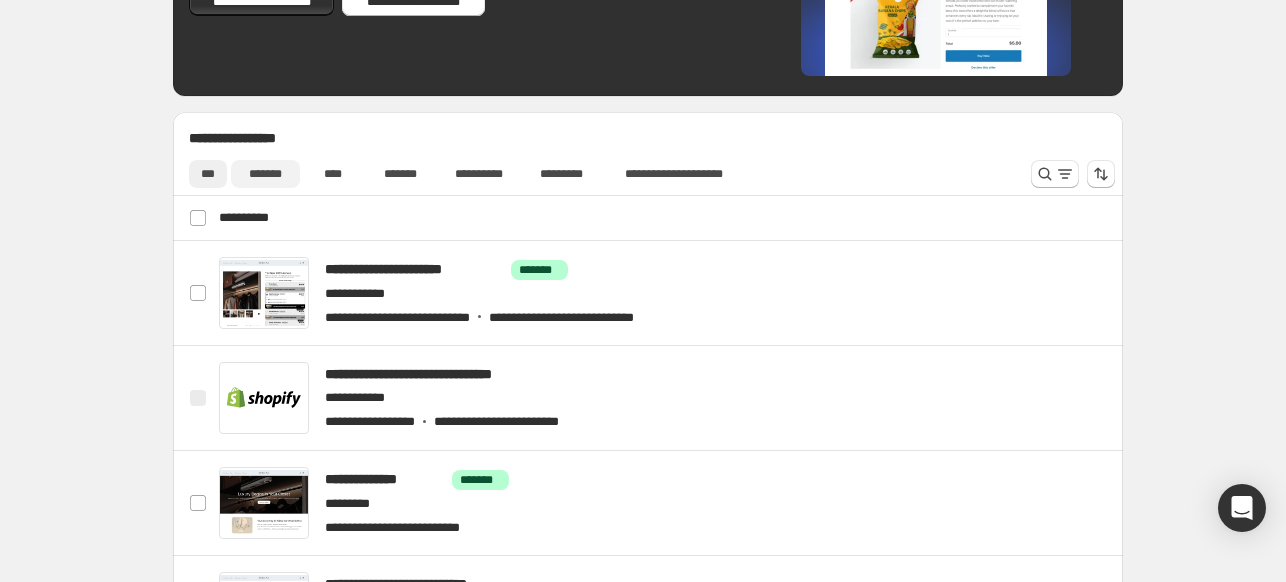 click on "*******" at bounding box center [265, 174] 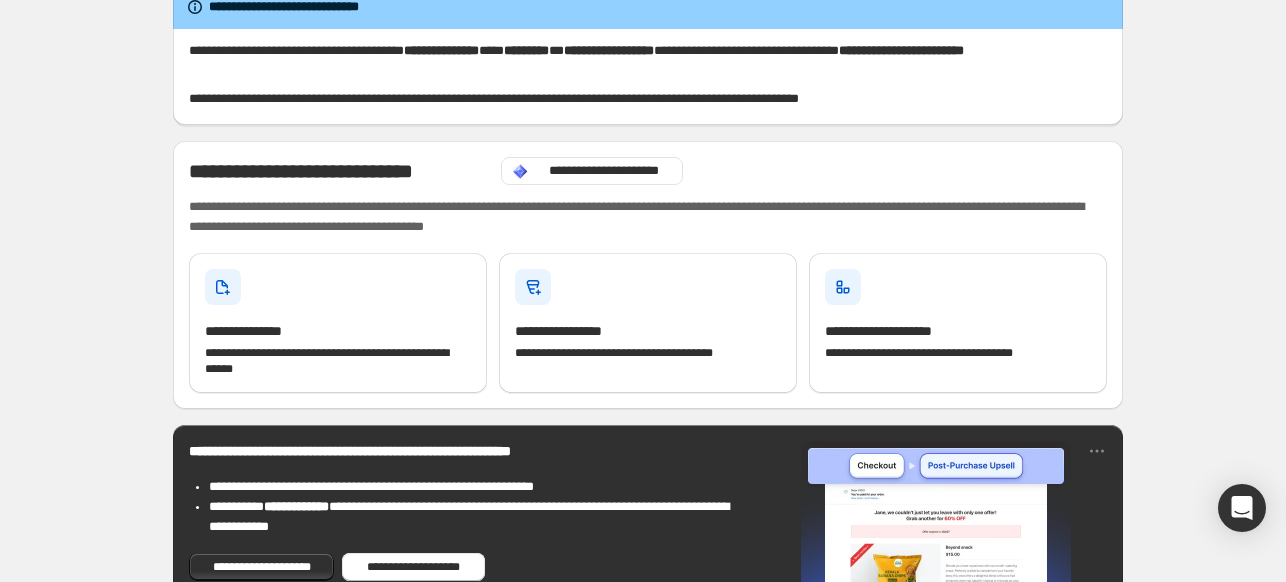 scroll, scrollTop: 0, scrollLeft: 0, axis: both 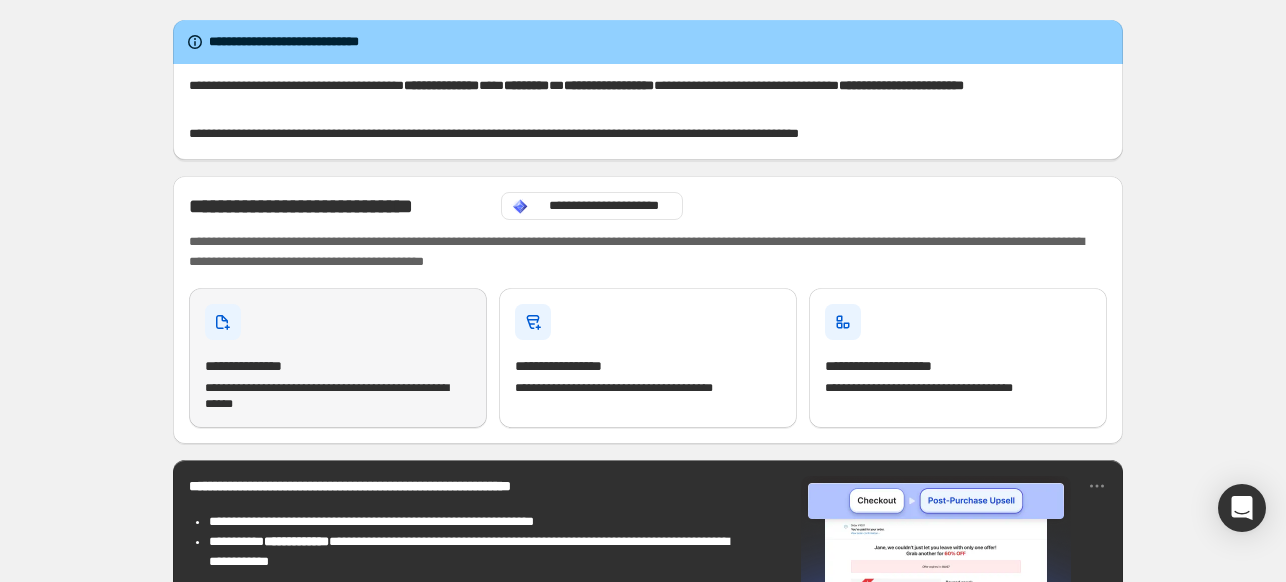 click on "**********" at bounding box center (338, 396) 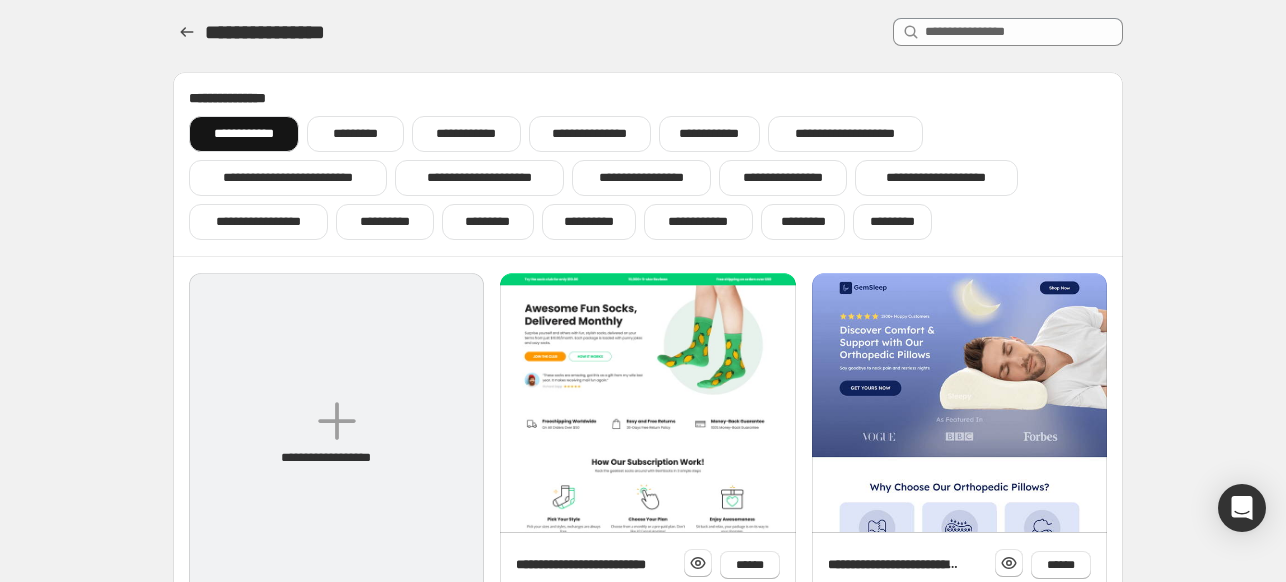 scroll, scrollTop: 200, scrollLeft: 0, axis: vertical 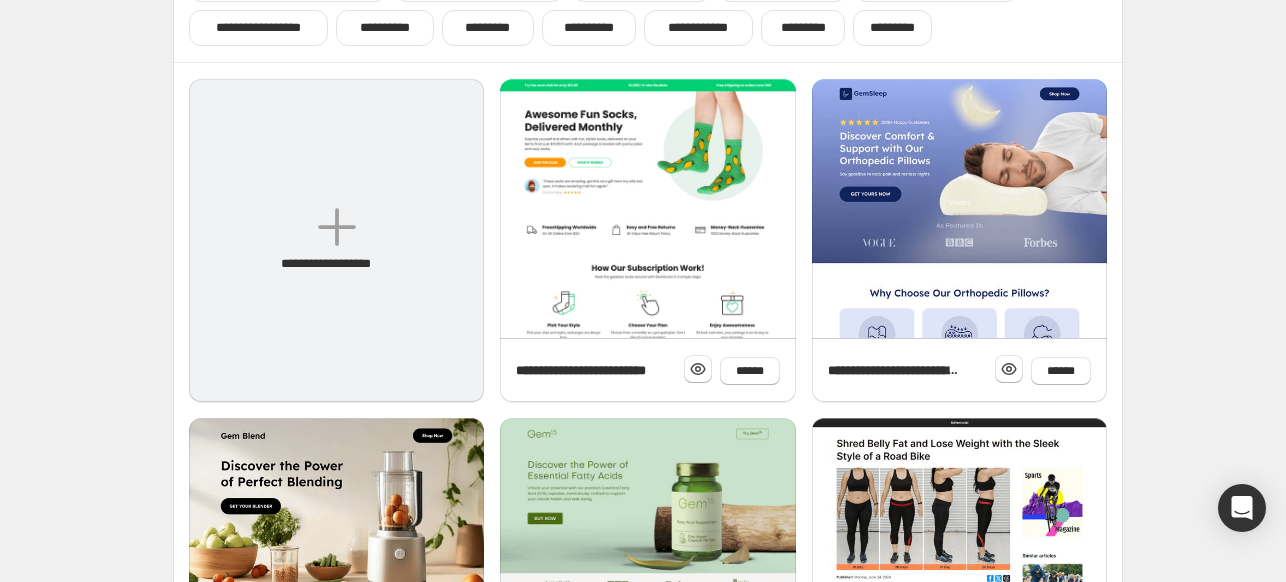 click 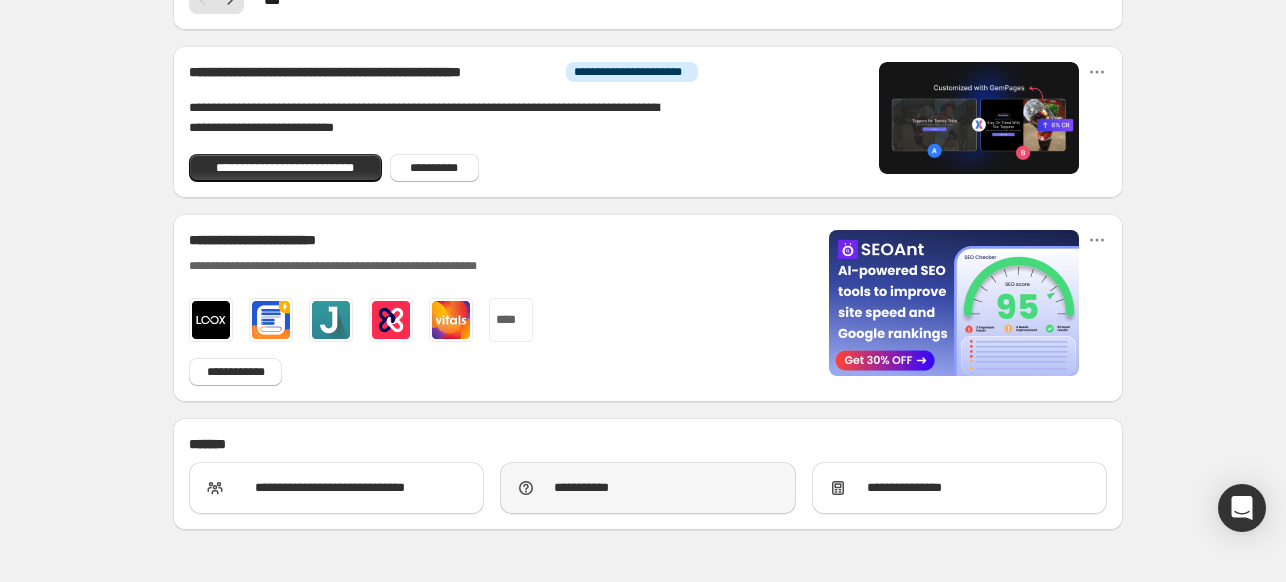 scroll, scrollTop: 1450, scrollLeft: 0, axis: vertical 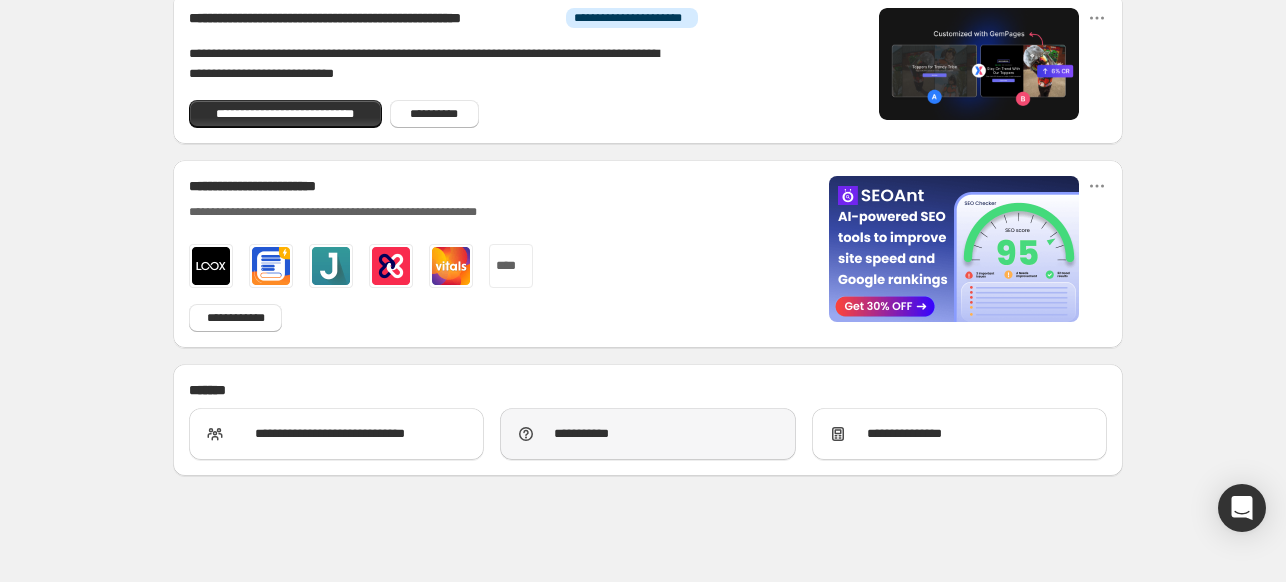 click on "**********" at bounding box center [647, 434] 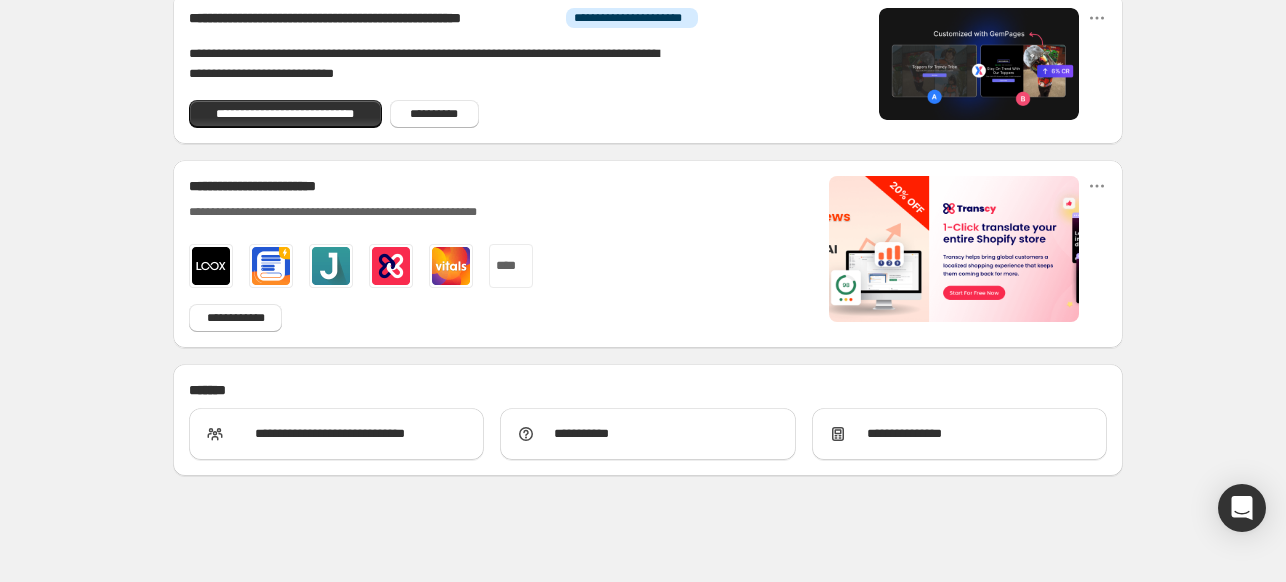 type 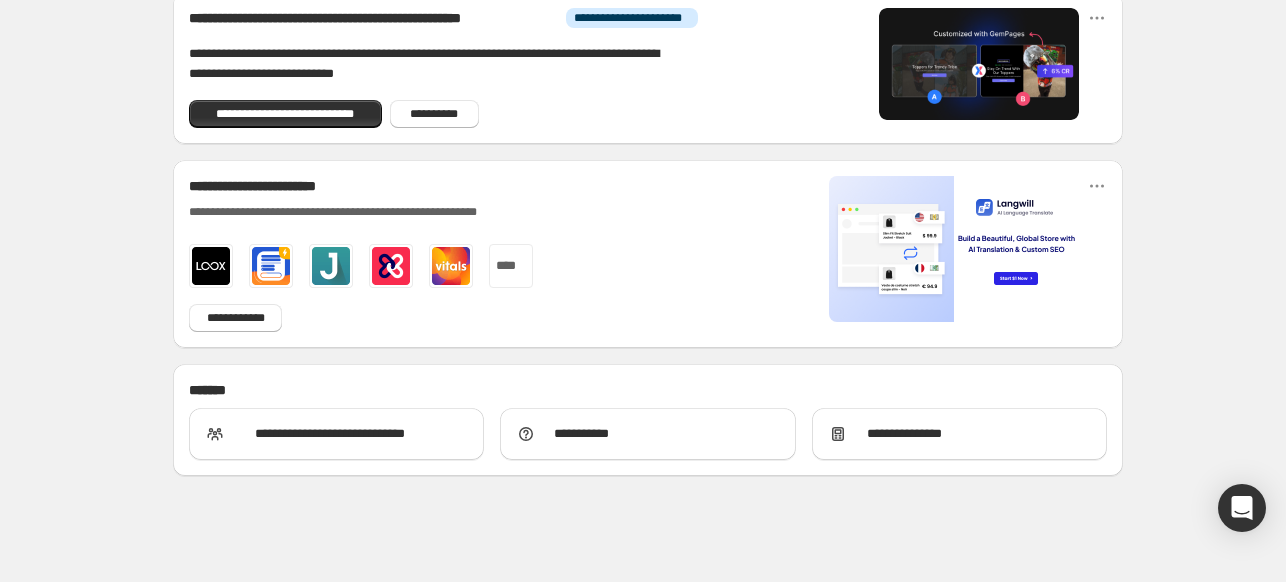 click on "**********" at bounding box center (648, -433) 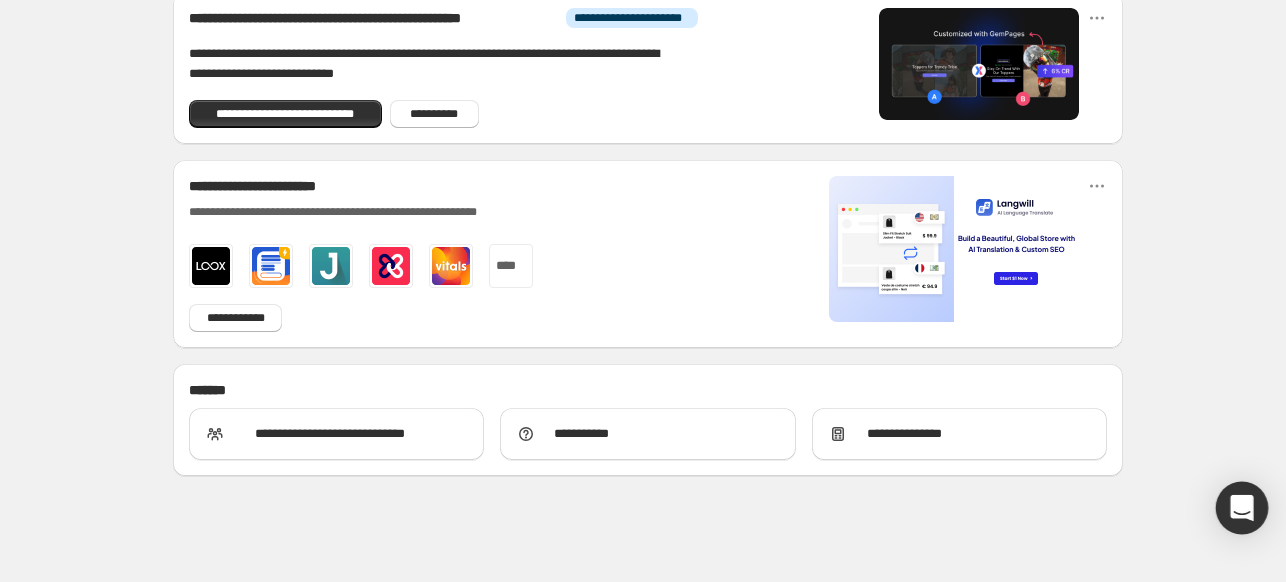 click at bounding box center [1242, 508] 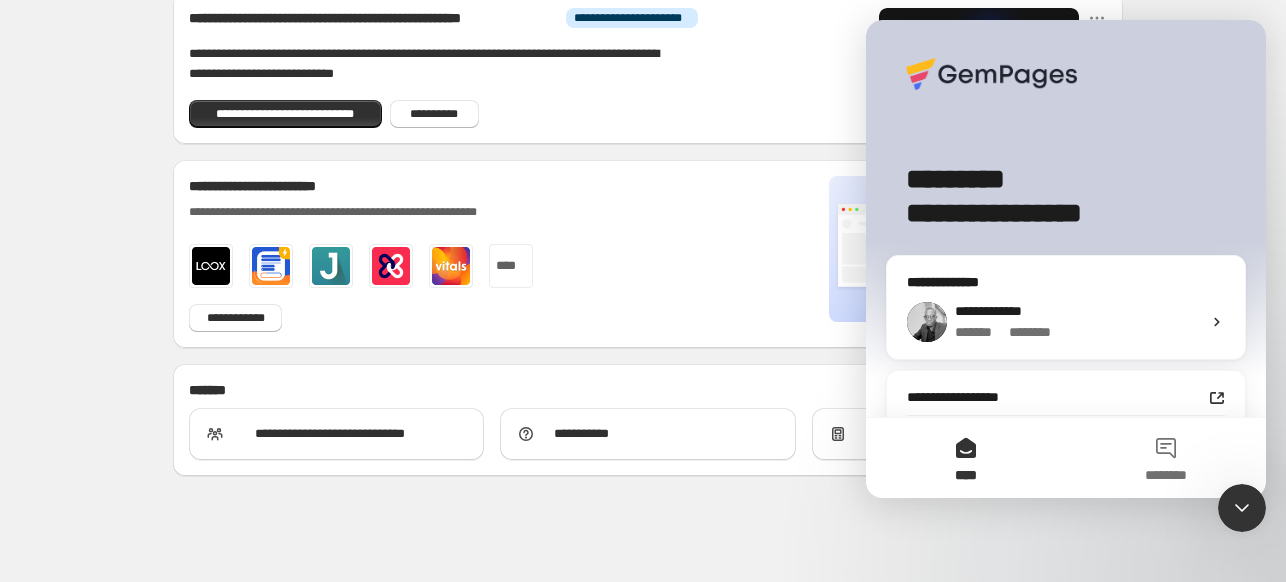 scroll, scrollTop: 0, scrollLeft: 0, axis: both 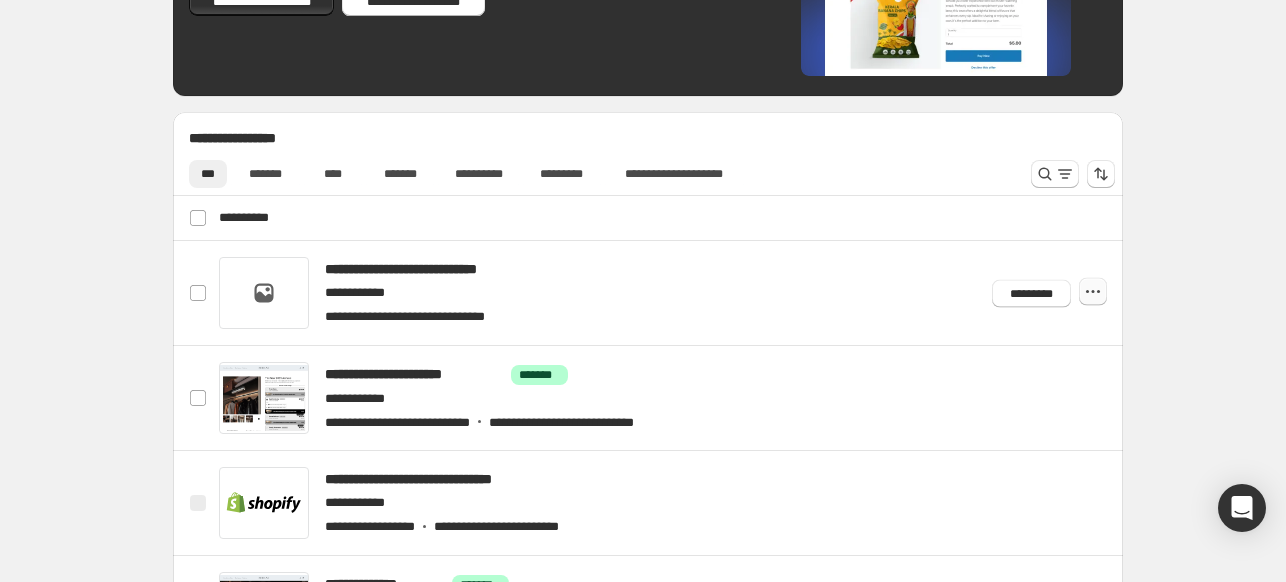 click 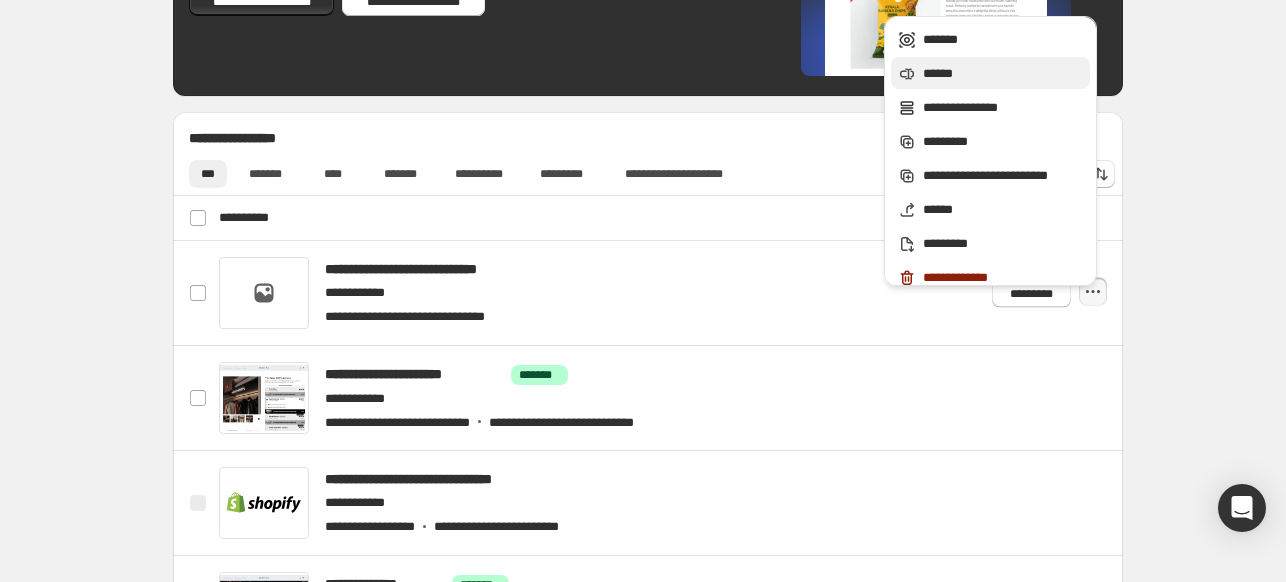 click on "******" at bounding box center [1003, 74] 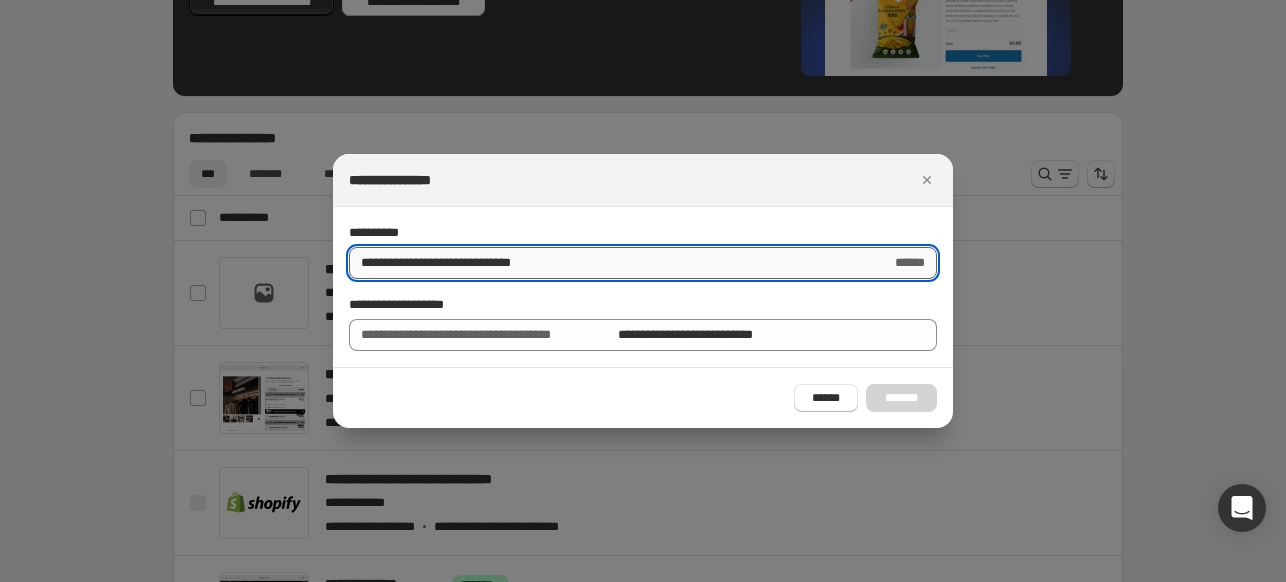 click on "**********" at bounding box center (612, 263) 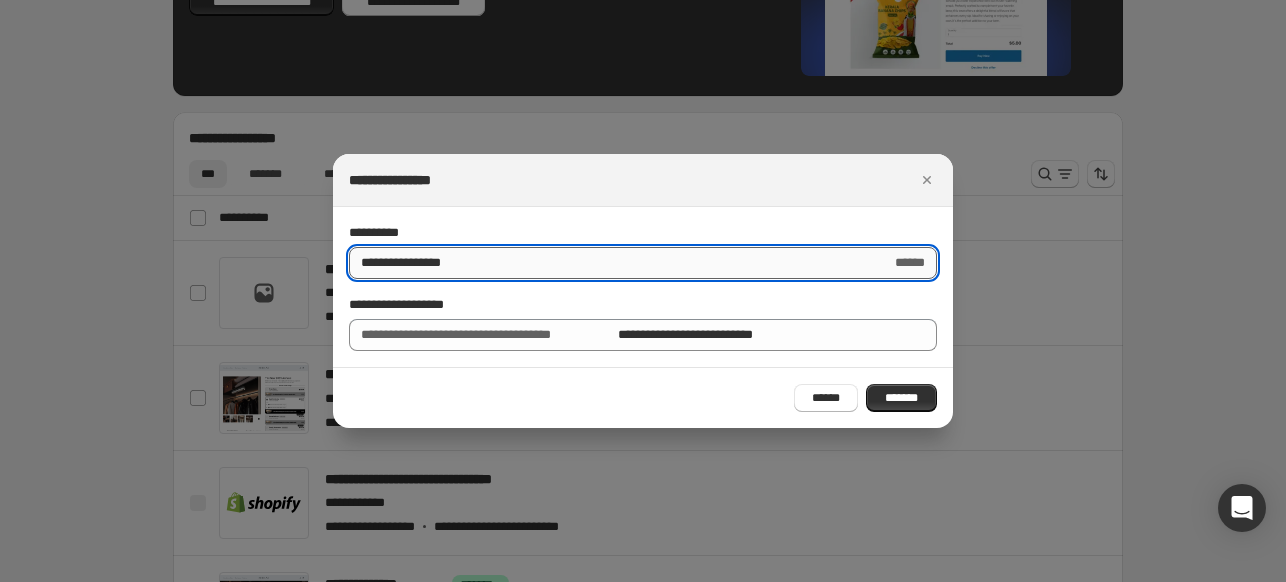 click on "**********" at bounding box center (614, 263) 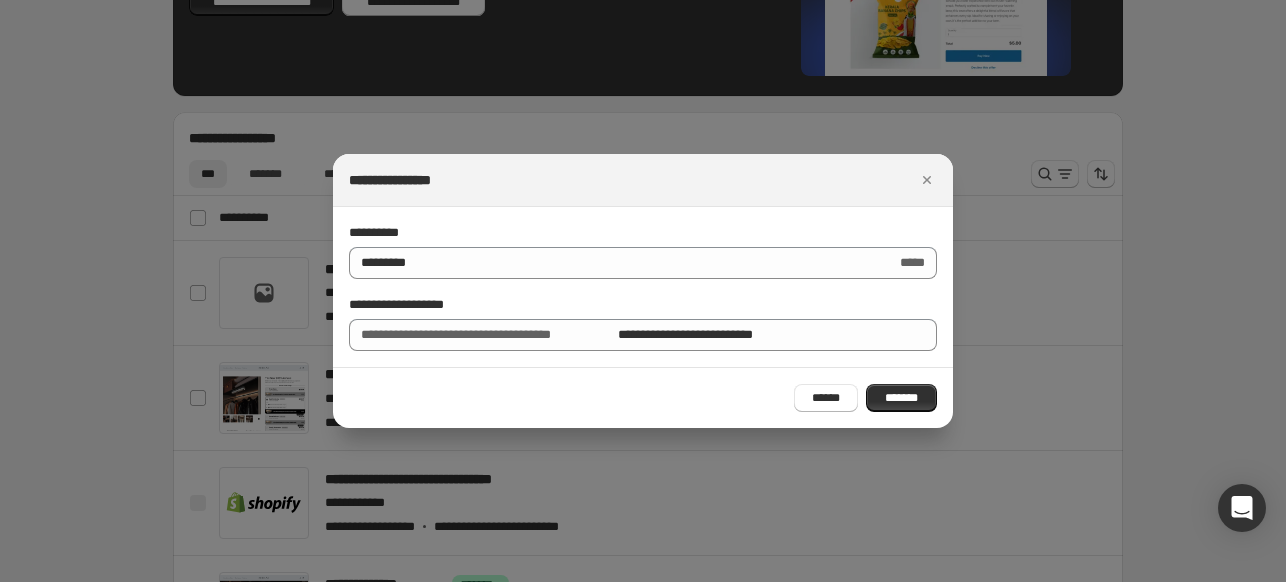 click on "**********" at bounding box center (486, 335) 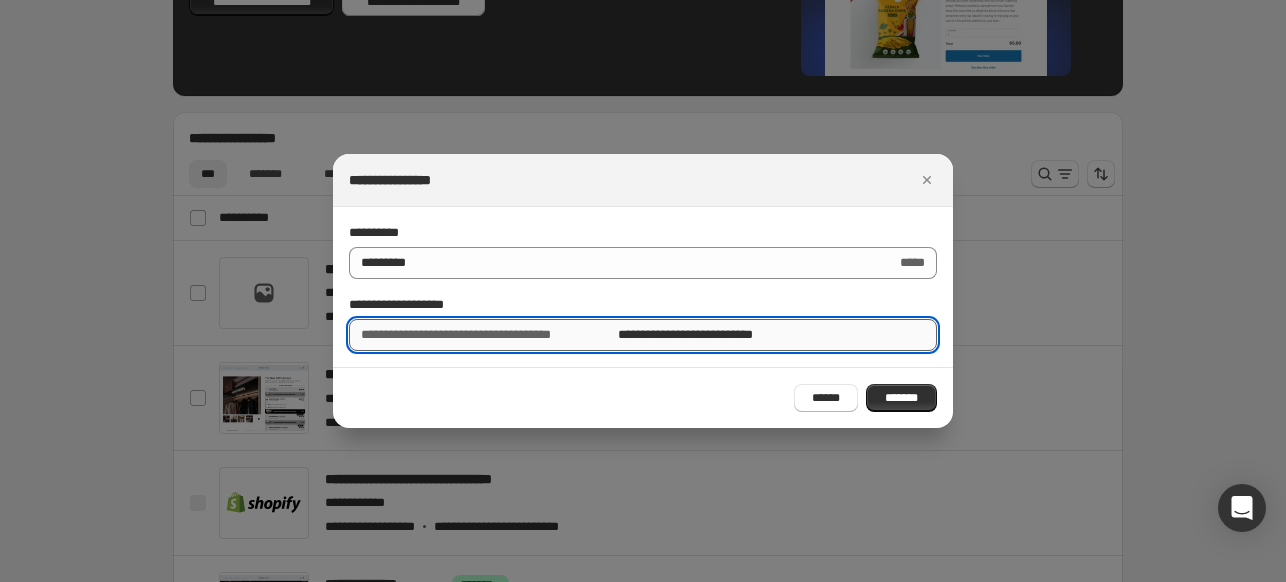click on "**********" at bounding box center [778, 335] 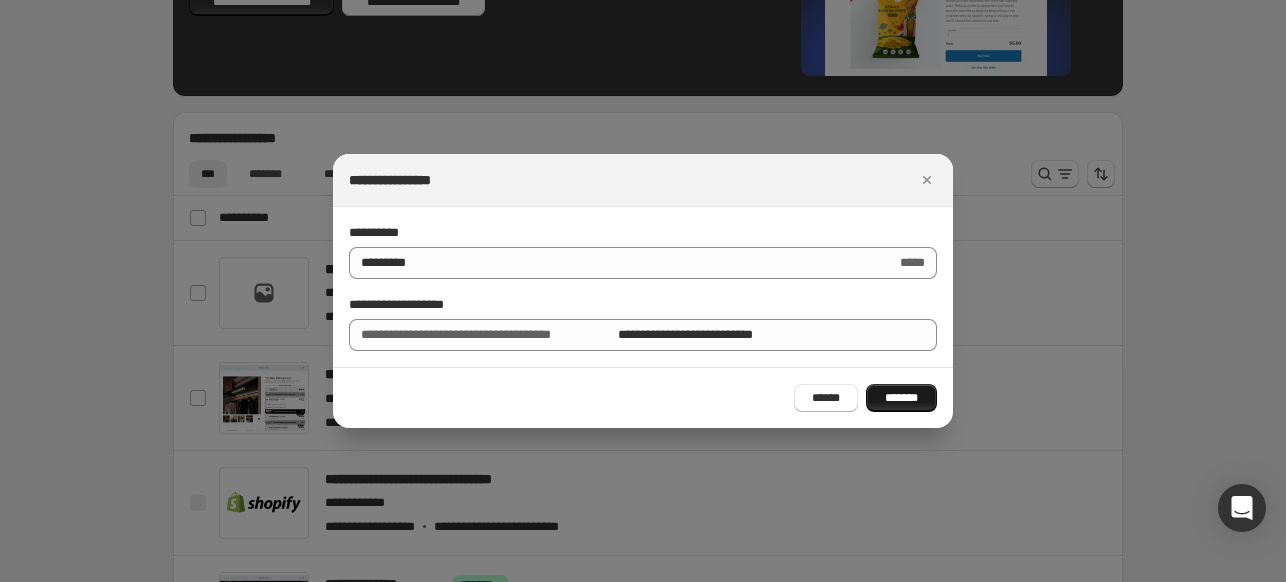 click on "*******" at bounding box center (901, 398) 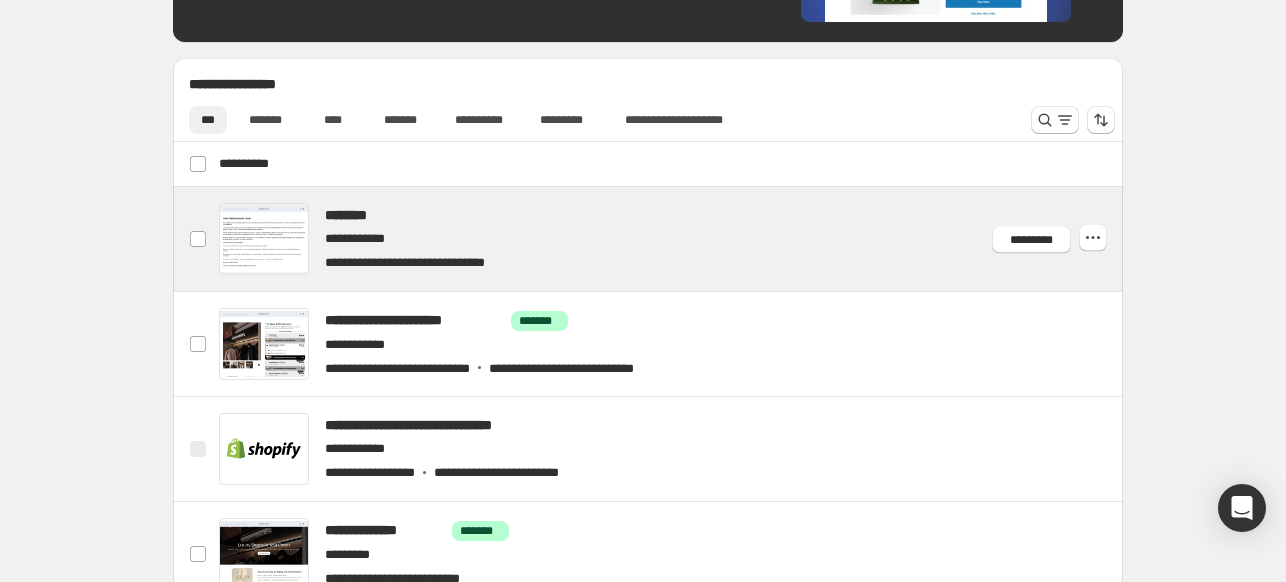 scroll, scrollTop: 700, scrollLeft: 0, axis: vertical 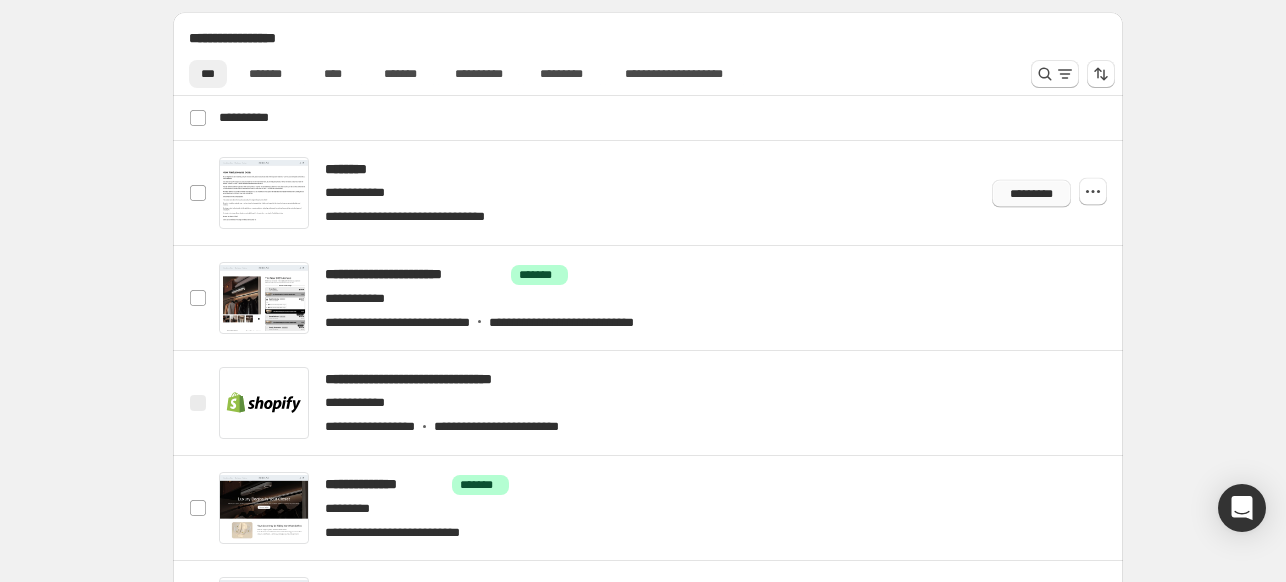 click on "*********" at bounding box center [1031, 193] 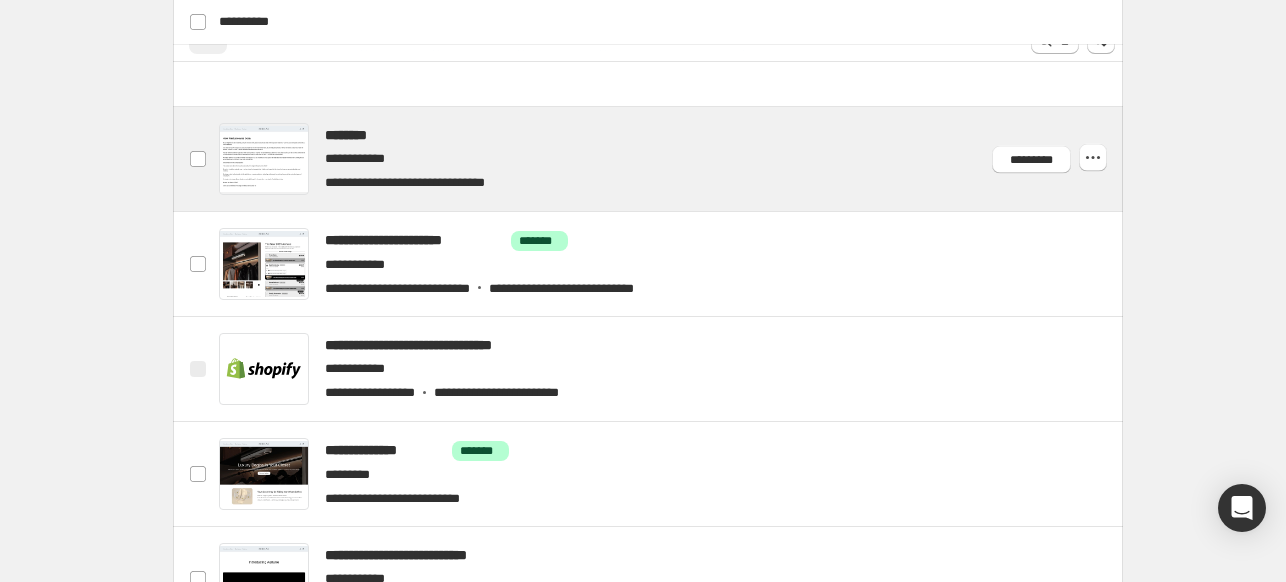scroll, scrollTop: 700, scrollLeft: 0, axis: vertical 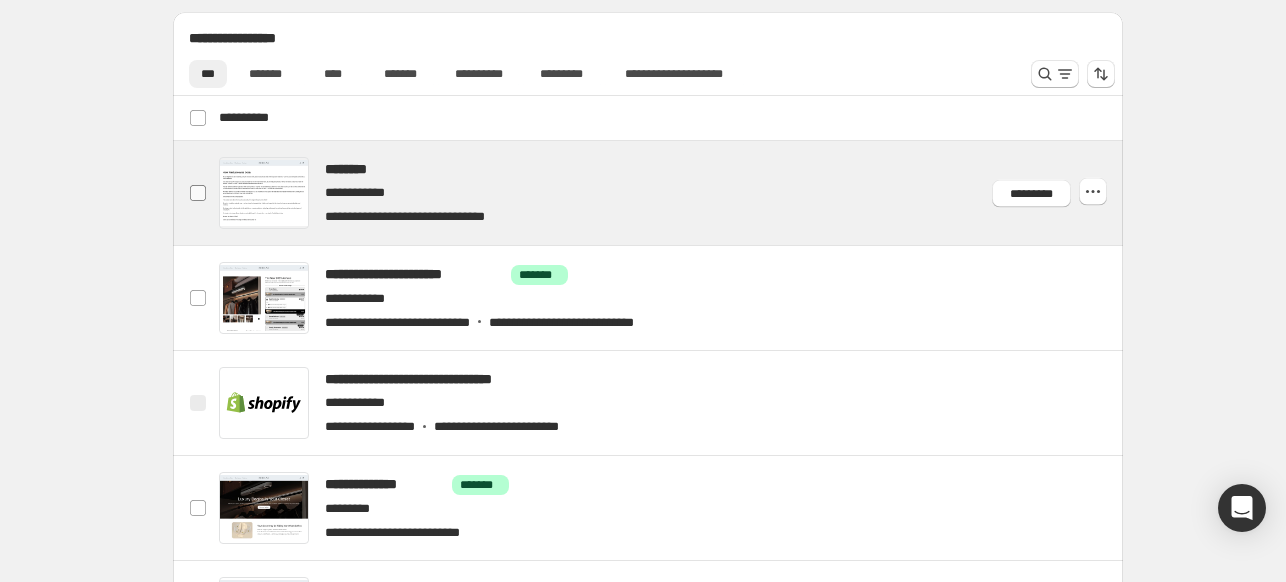 click at bounding box center (198, 193) 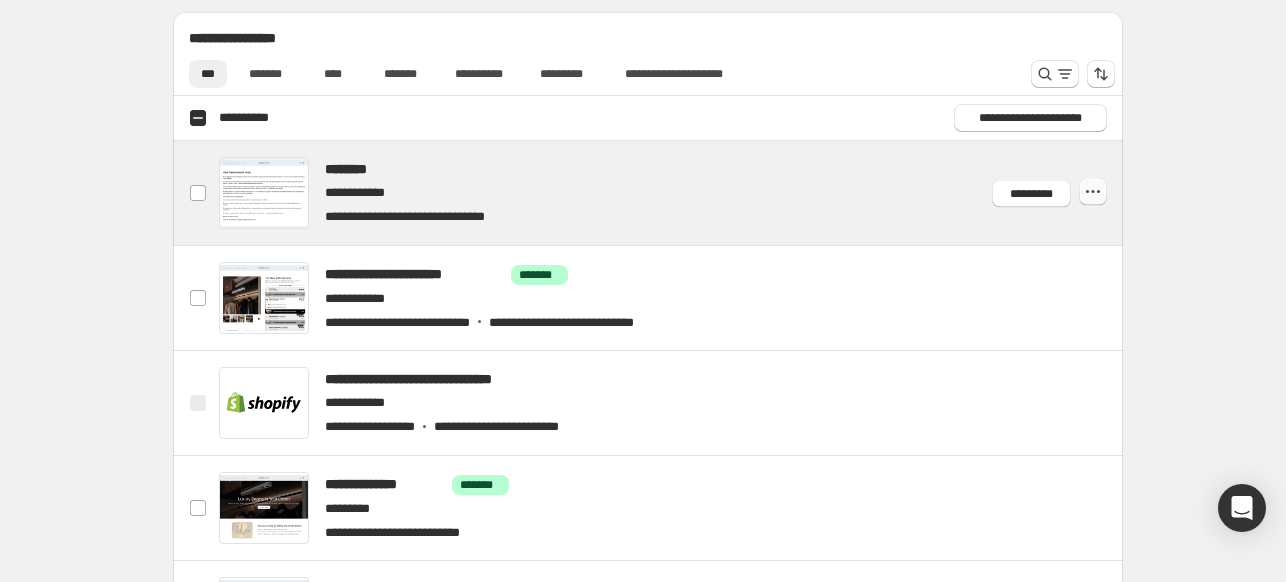 click 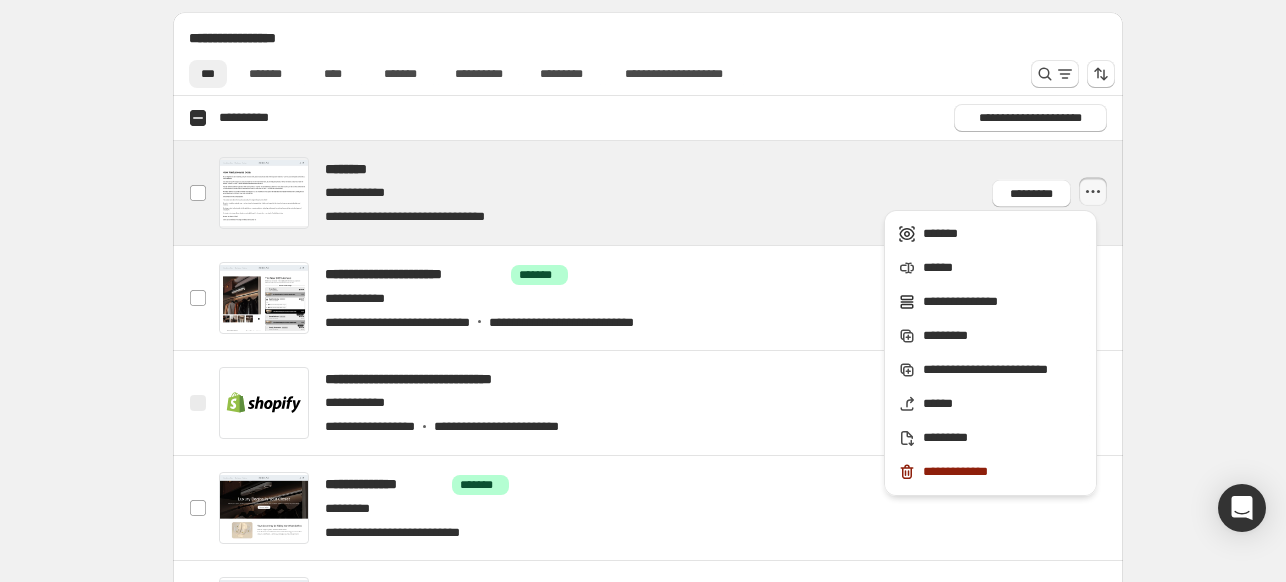 click on "**********" at bounding box center (648, 317) 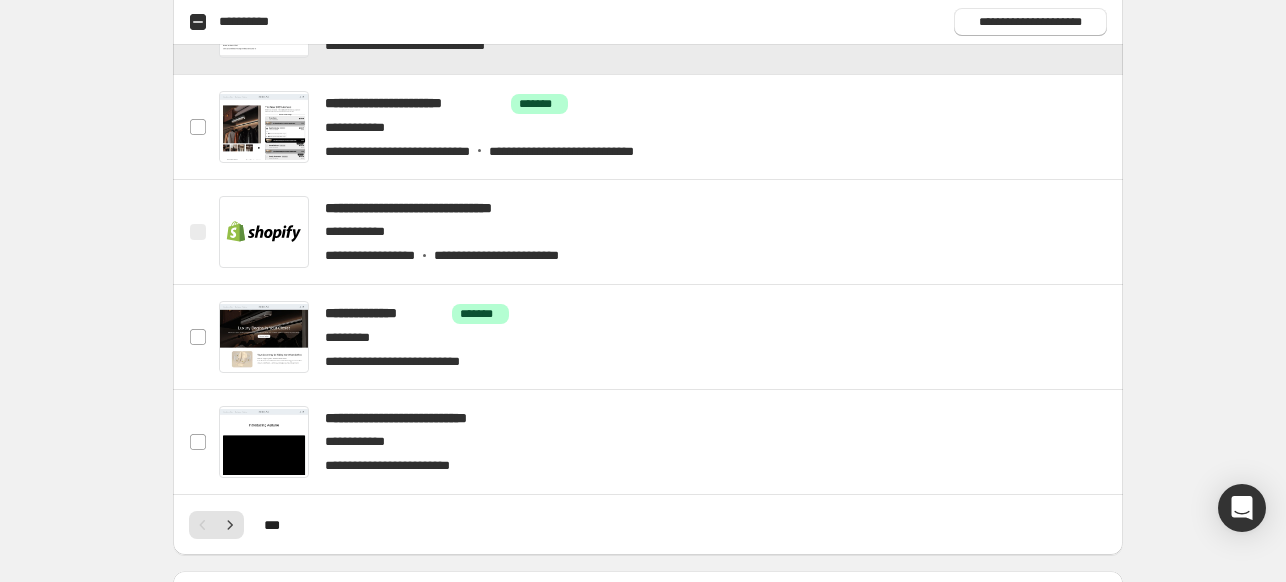 scroll, scrollTop: 900, scrollLeft: 0, axis: vertical 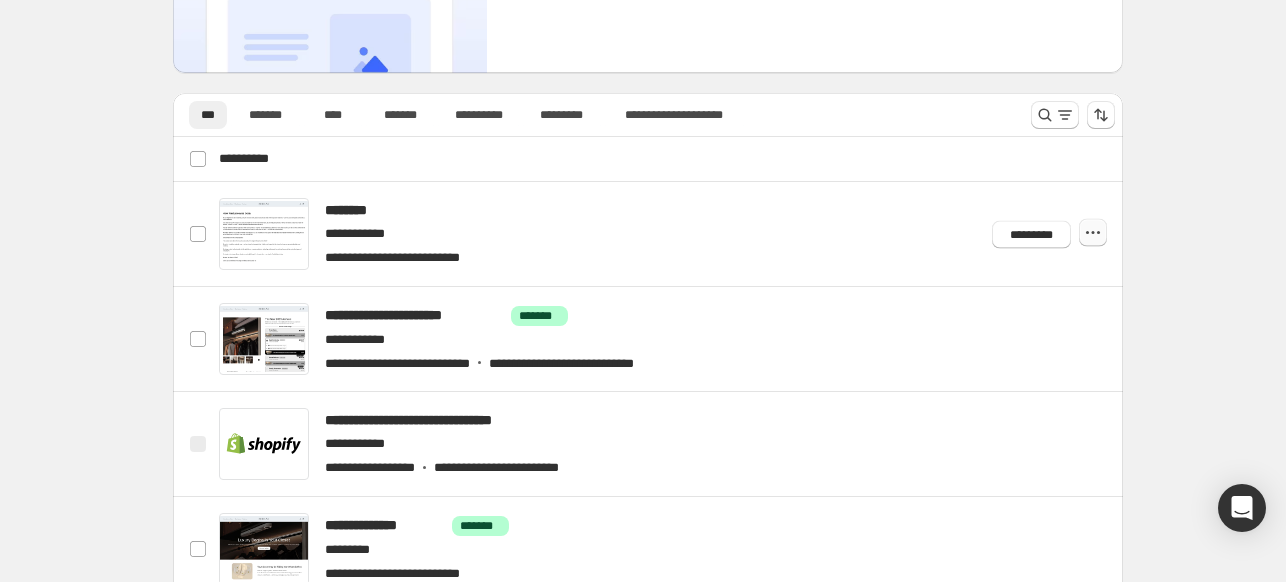 click 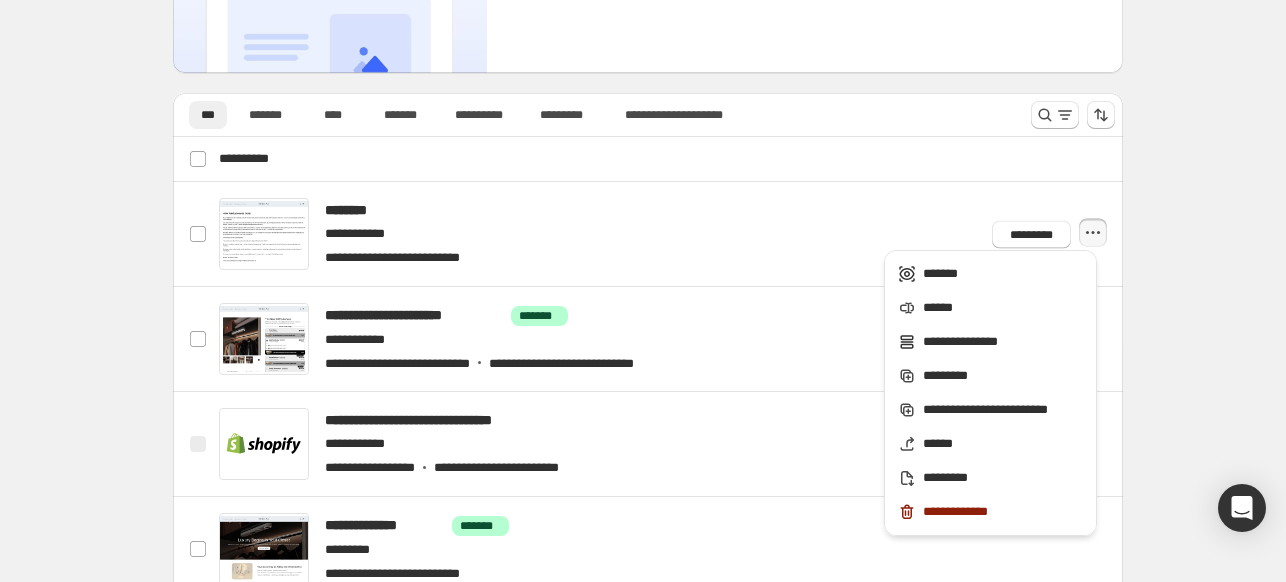 click on "**********" at bounding box center (648, 487) 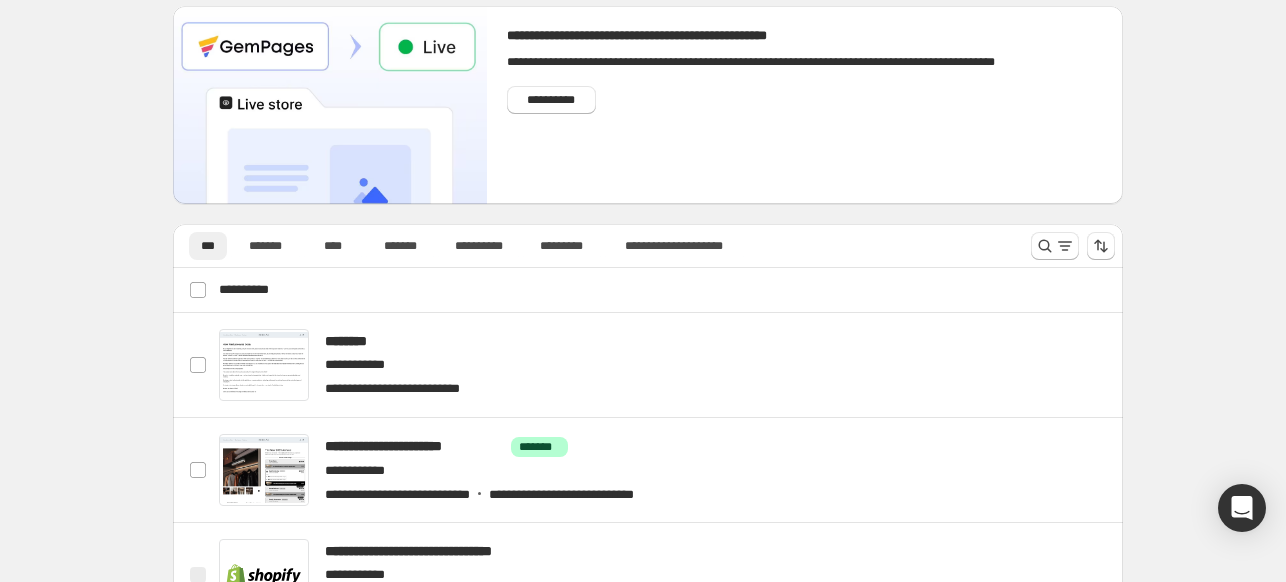 scroll, scrollTop: 0, scrollLeft: 0, axis: both 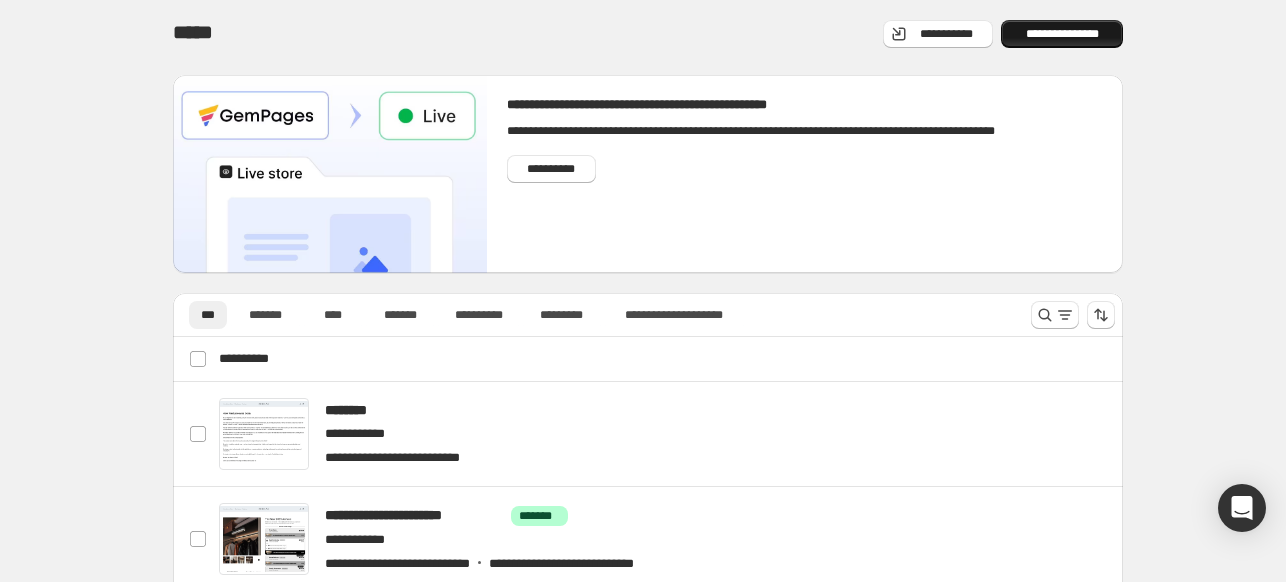 click on "**********" at bounding box center [1062, 34] 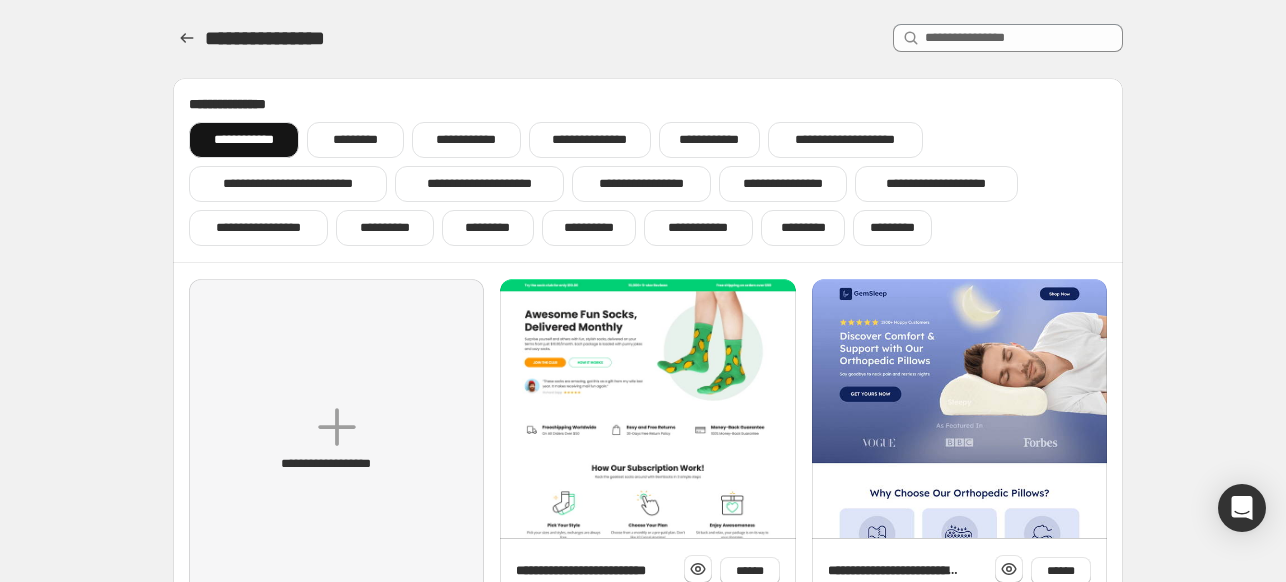 scroll, scrollTop: 100, scrollLeft: 0, axis: vertical 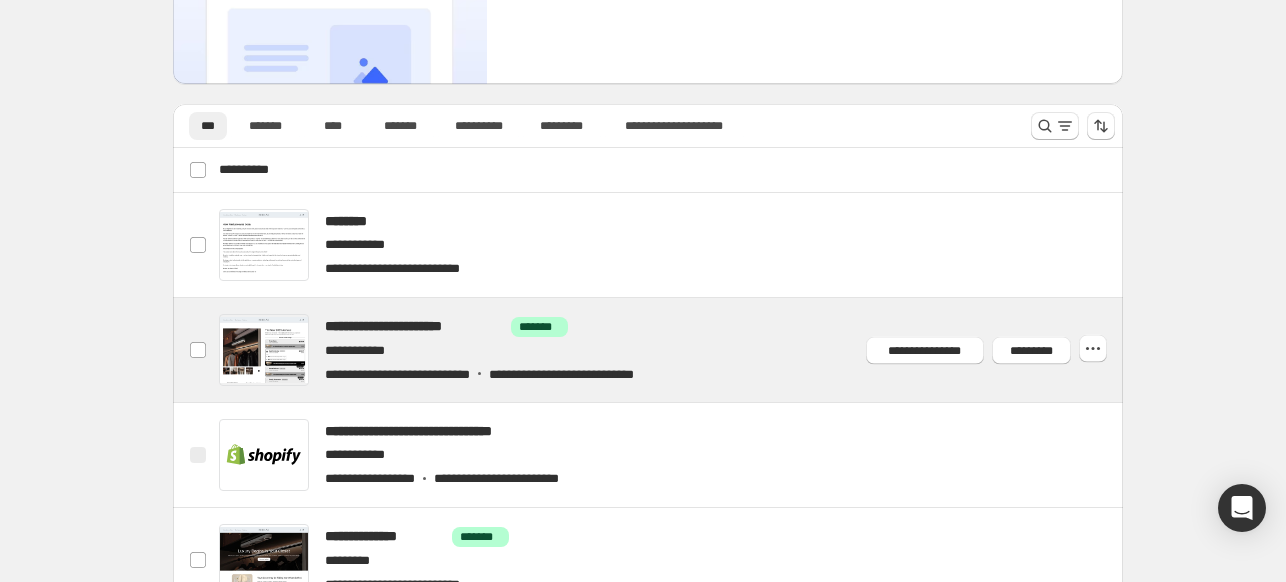 click at bounding box center [672, 350] 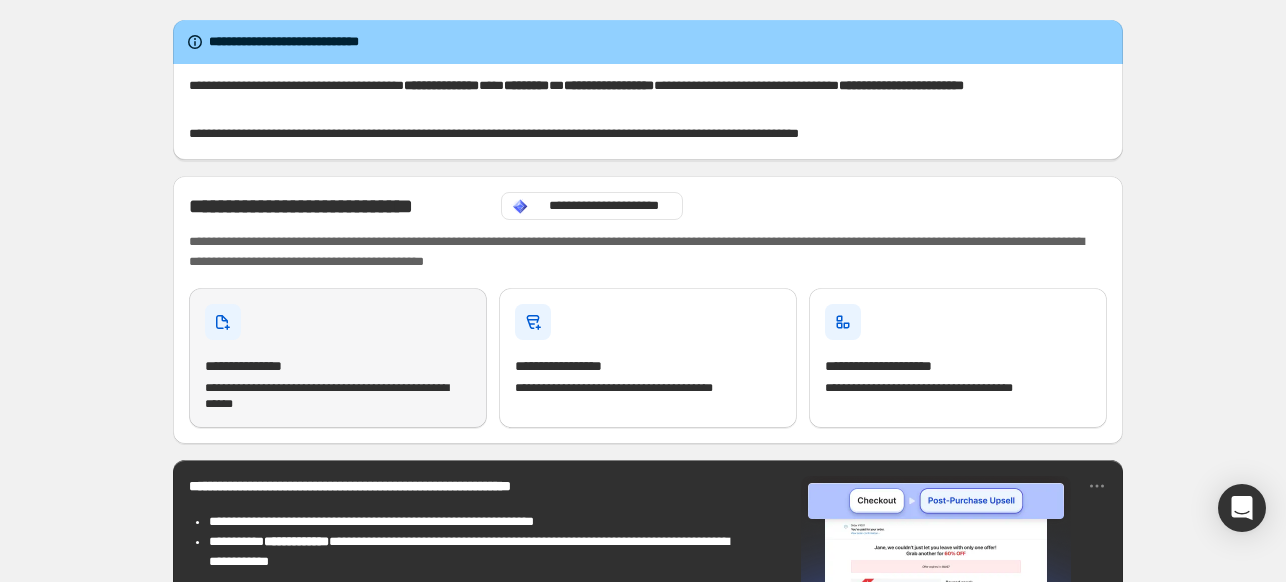 scroll, scrollTop: 60, scrollLeft: 0, axis: vertical 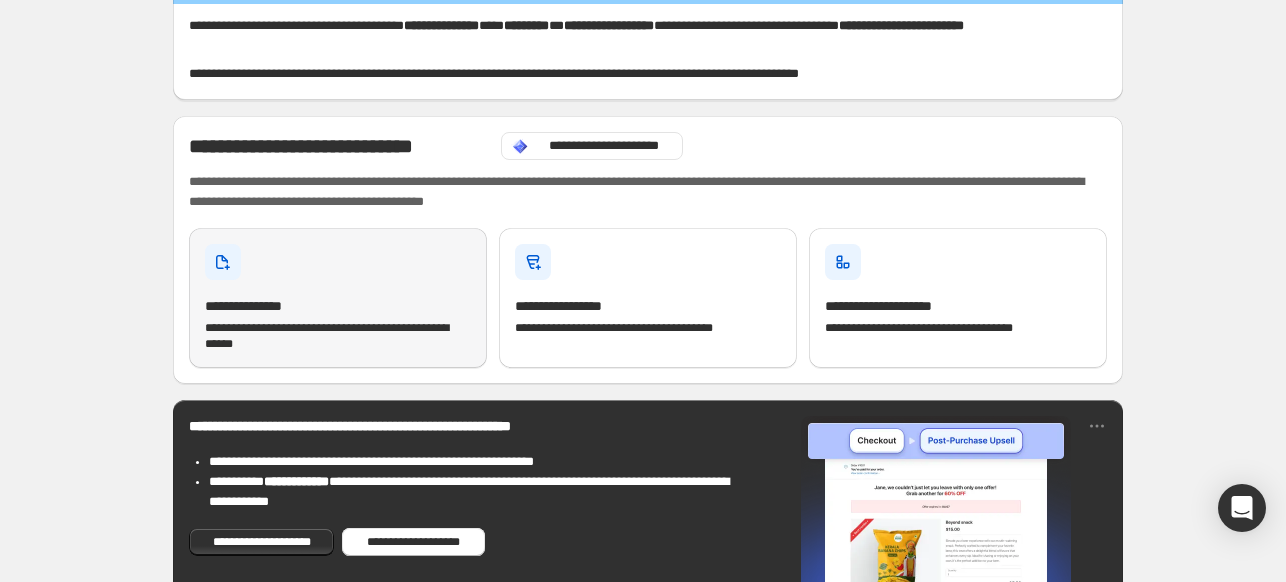 click on "**********" at bounding box center (338, 306) 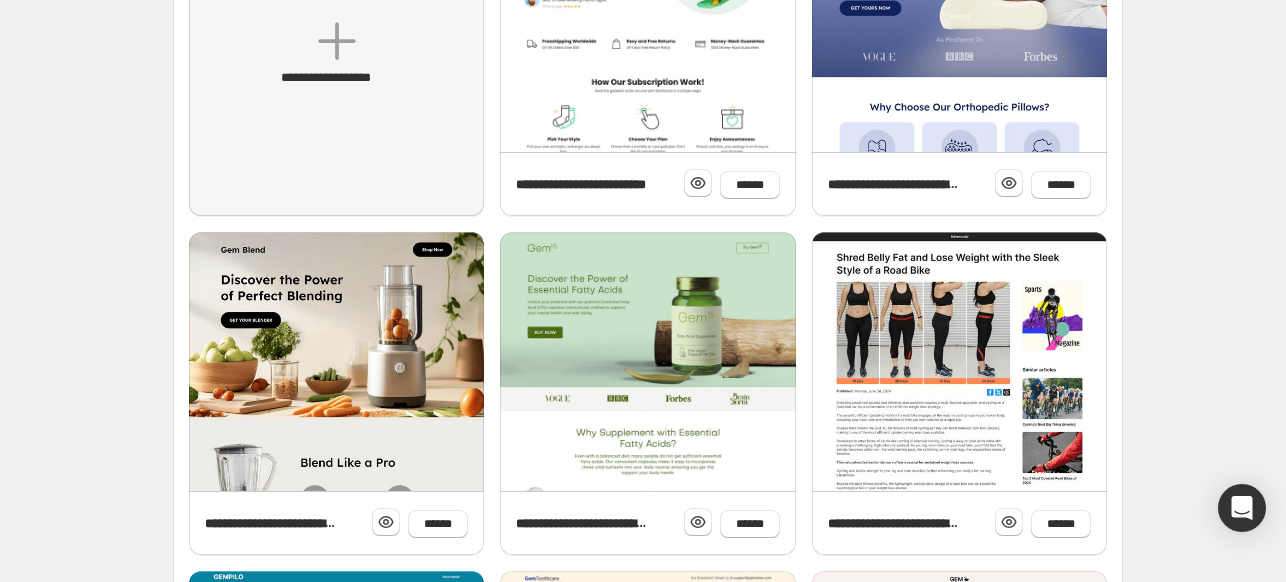 scroll, scrollTop: 0, scrollLeft: 0, axis: both 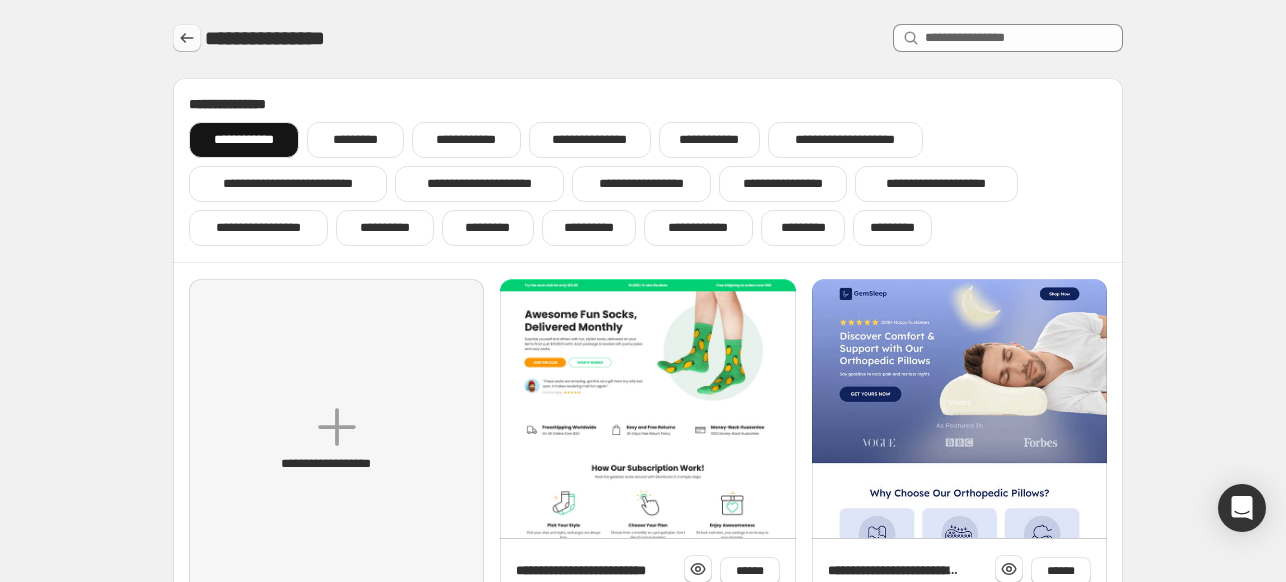 click 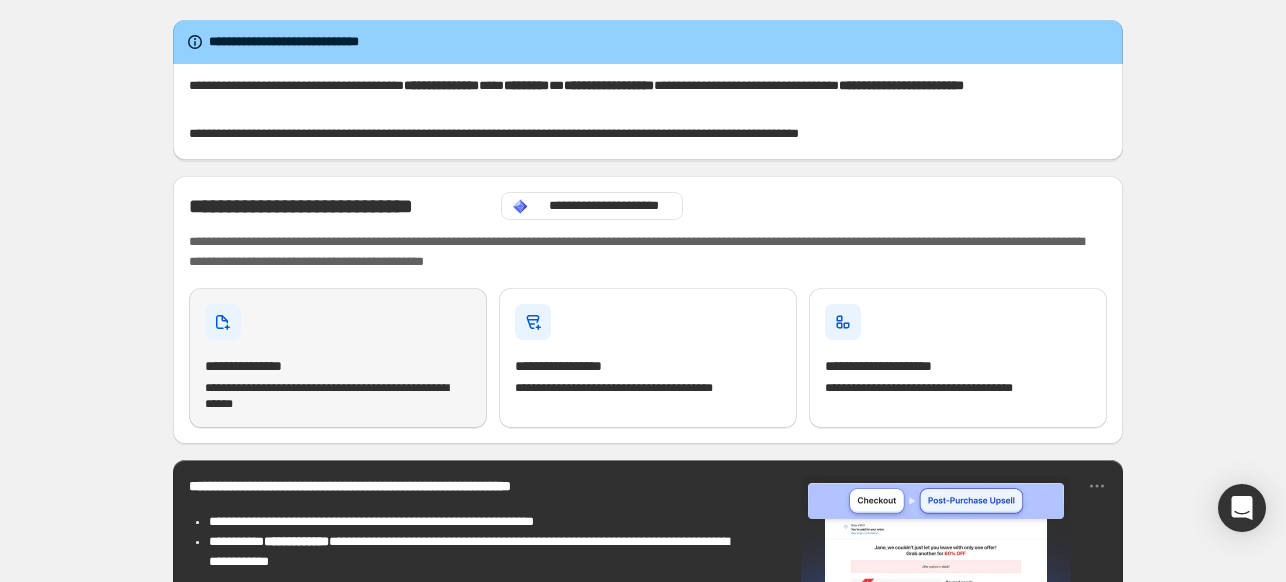 scroll, scrollTop: 0, scrollLeft: 0, axis: both 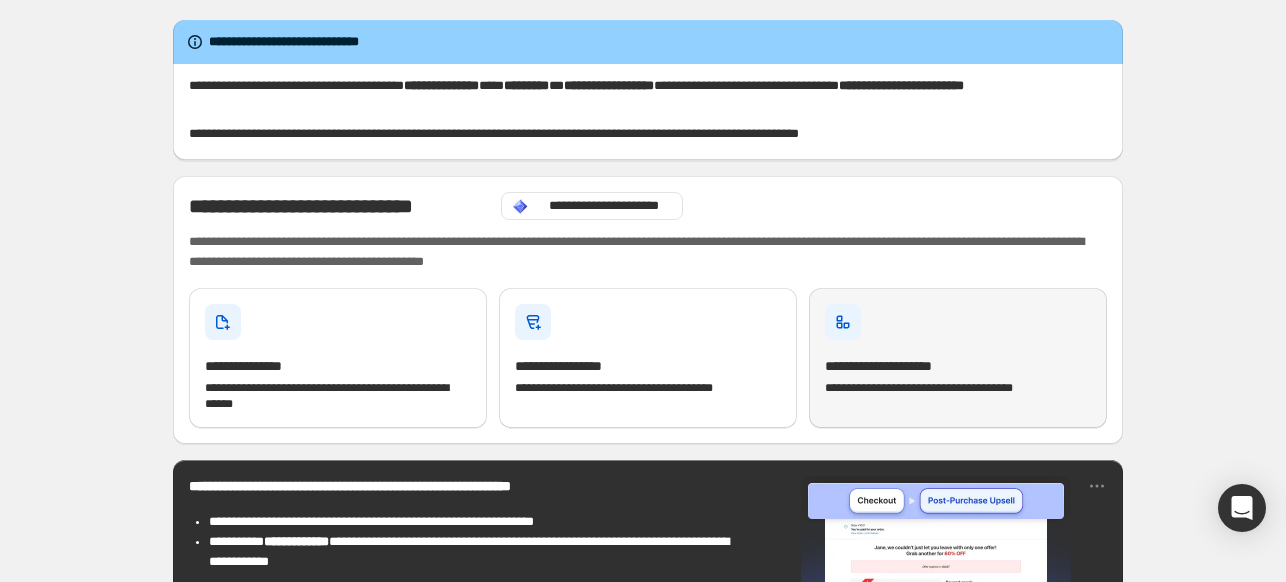 click on "**********" at bounding box center (958, 358) 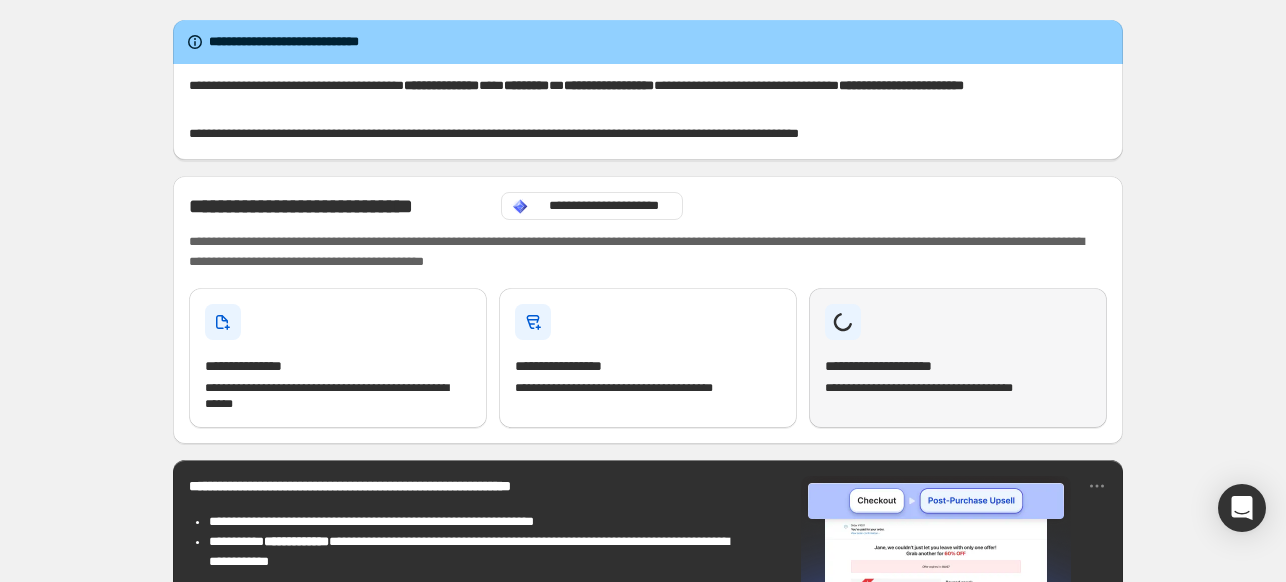 type 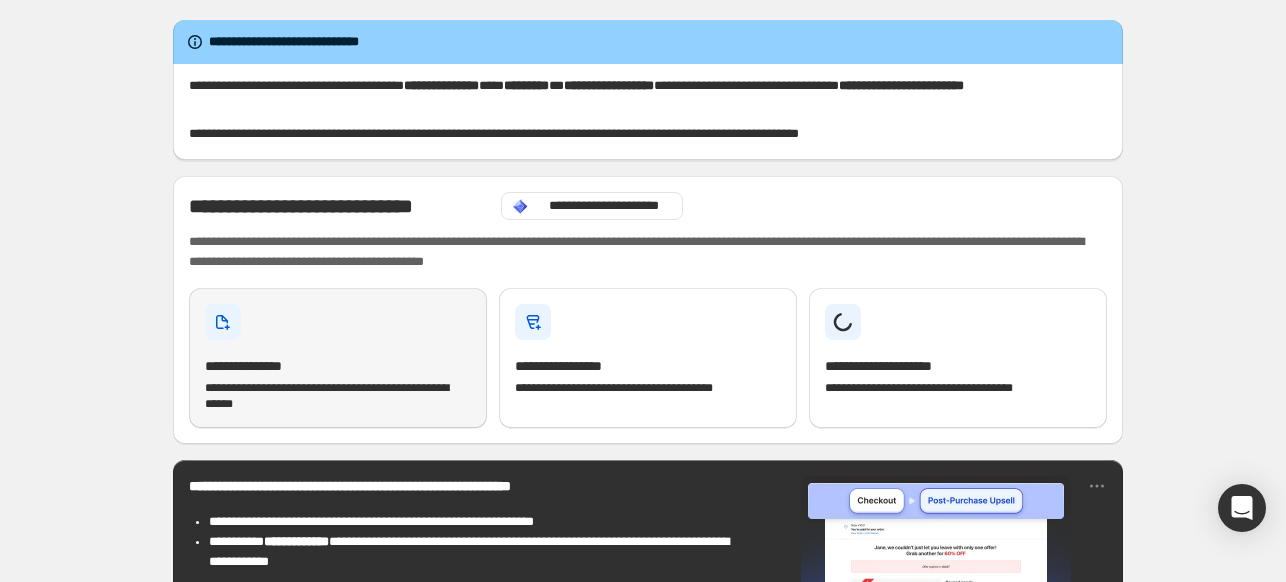 click on "**********" at bounding box center (338, 366) 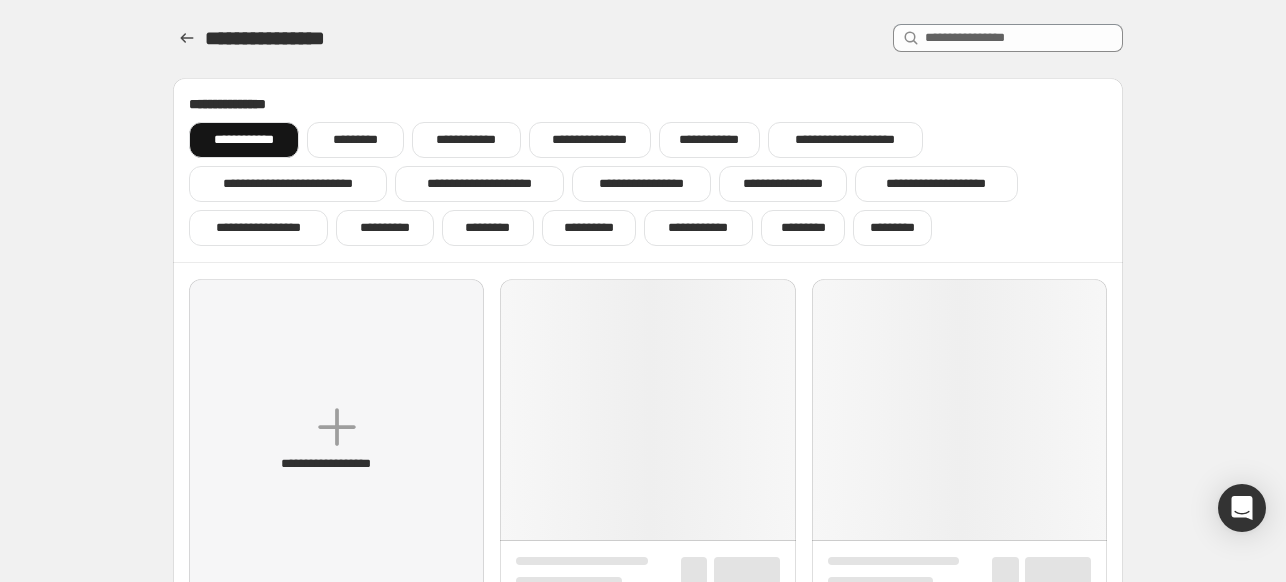scroll, scrollTop: 0, scrollLeft: 0, axis: both 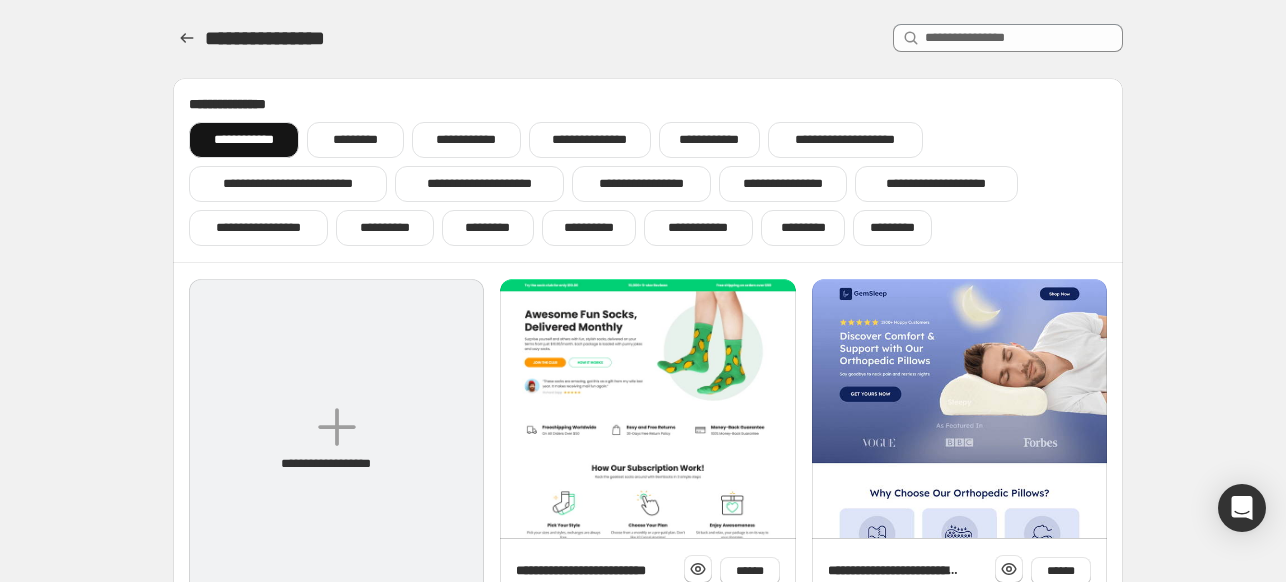 click on "**********" at bounding box center (336, 440) 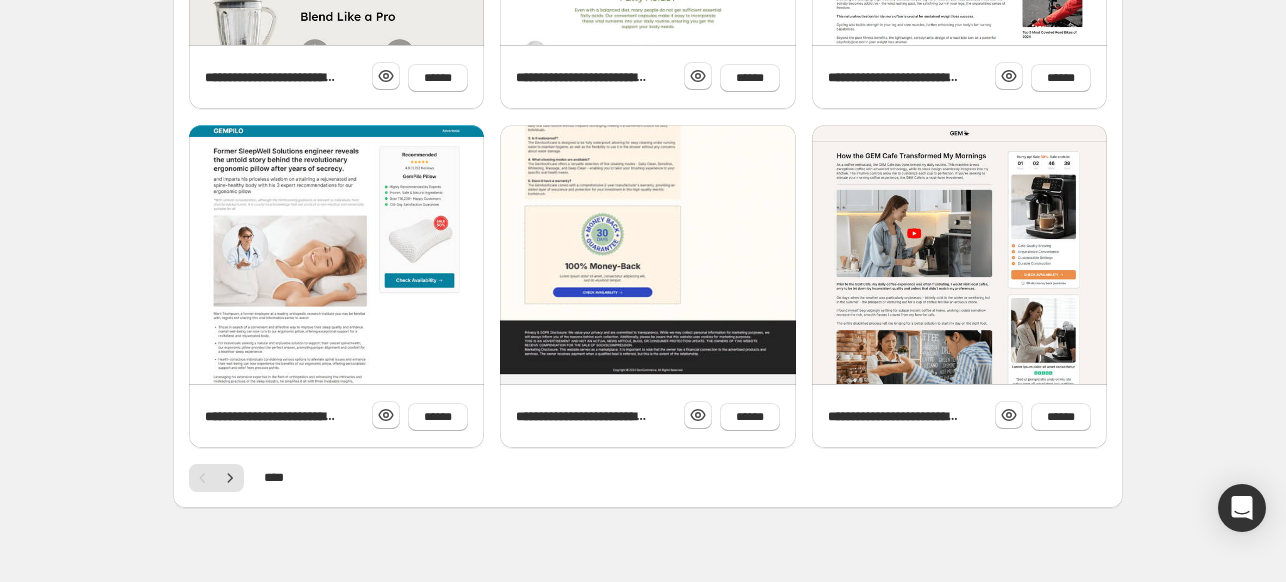 scroll, scrollTop: 857, scrollLeft: 0, axis: vertical 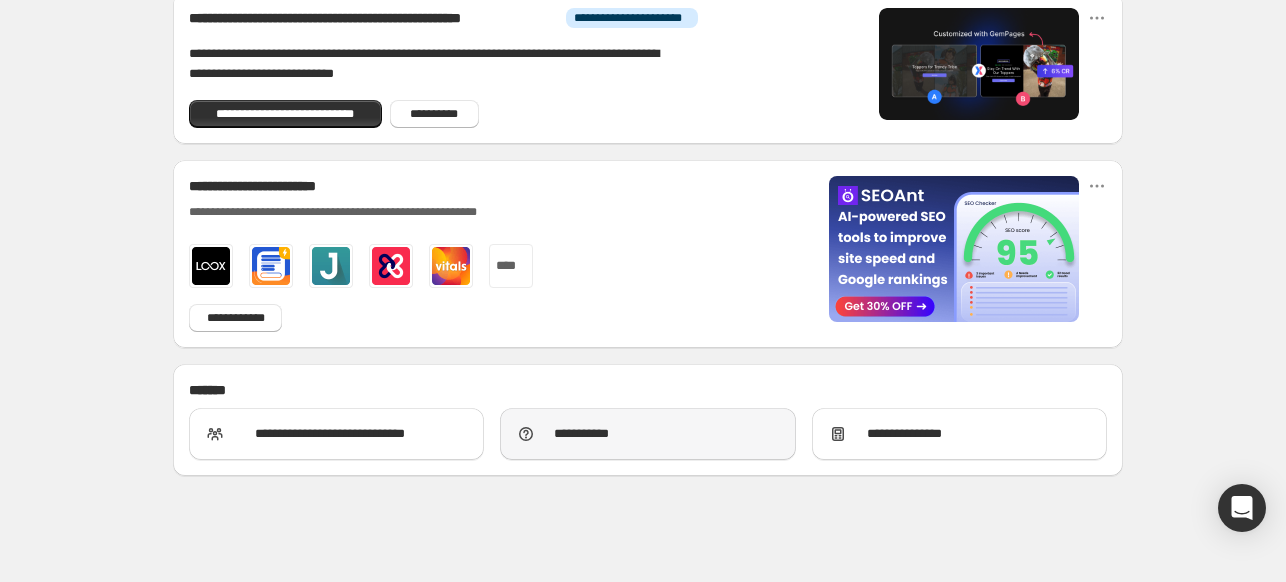 click on "**********" at bounding box center (581, 434) 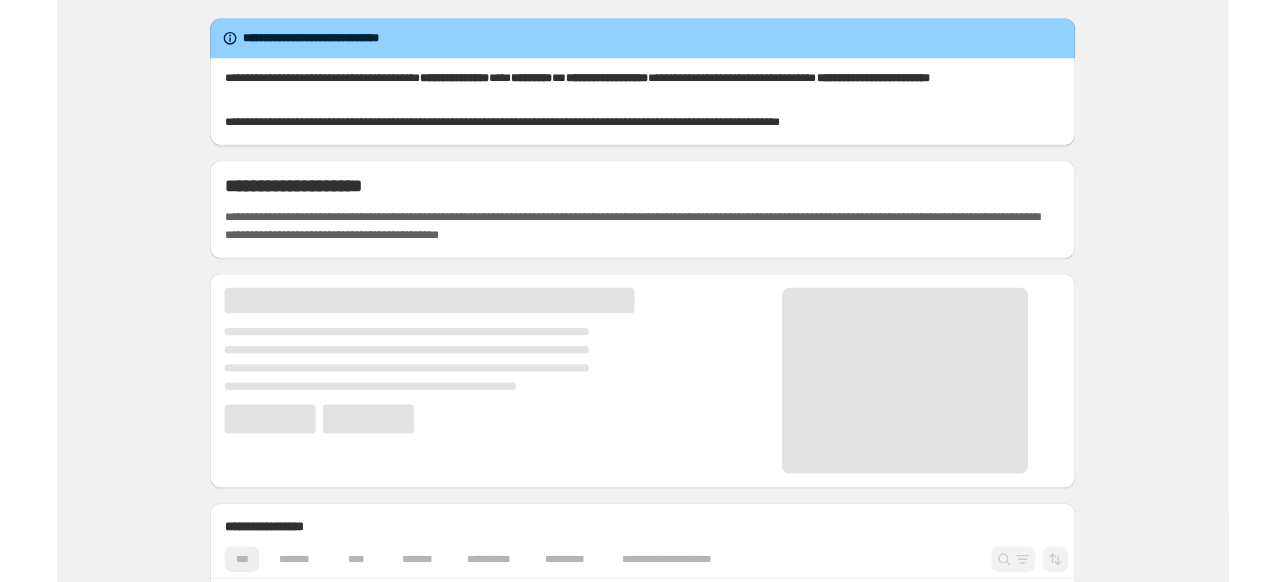 scroll, scrollTop: 0, scrollLeft: 0, axis: both 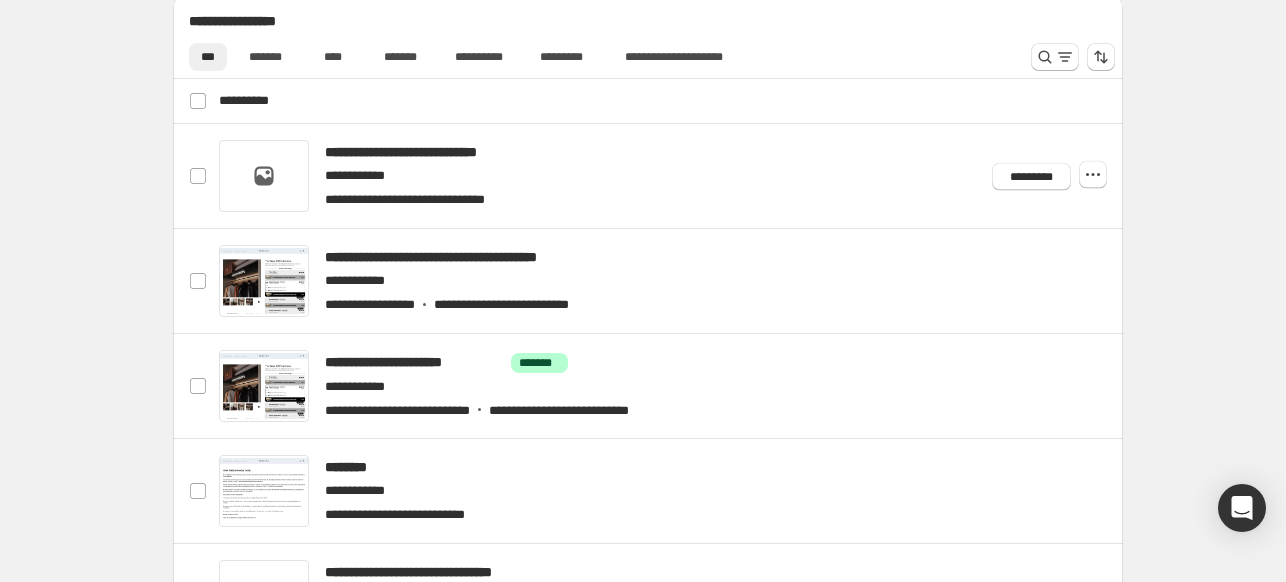 click on "*********" at bounding box center [1045, 172] 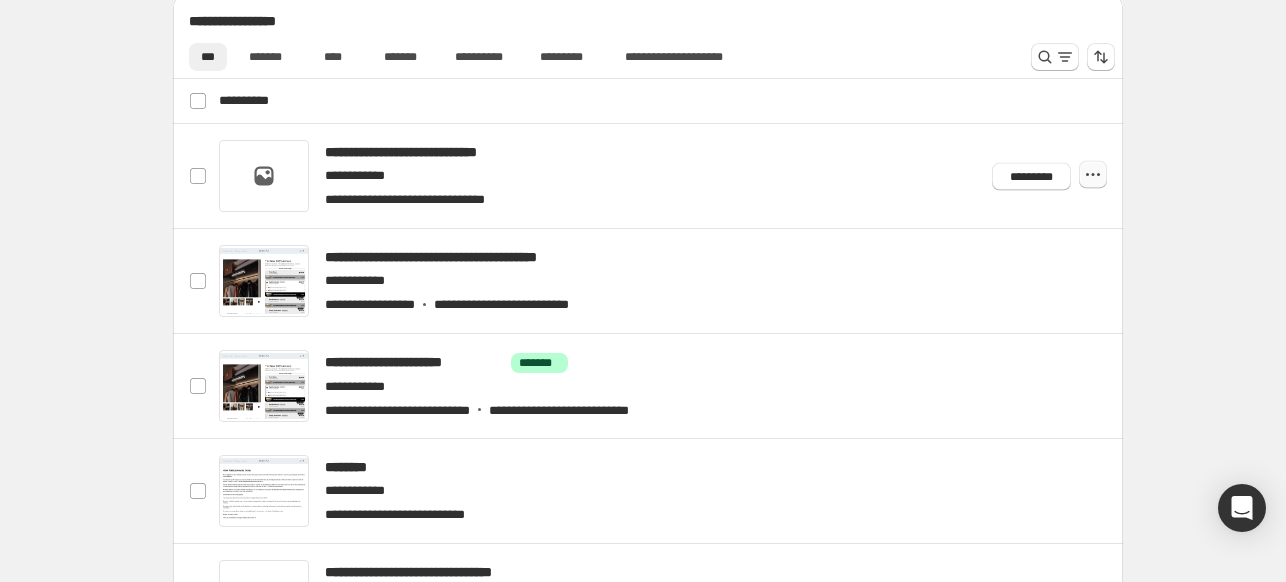 click 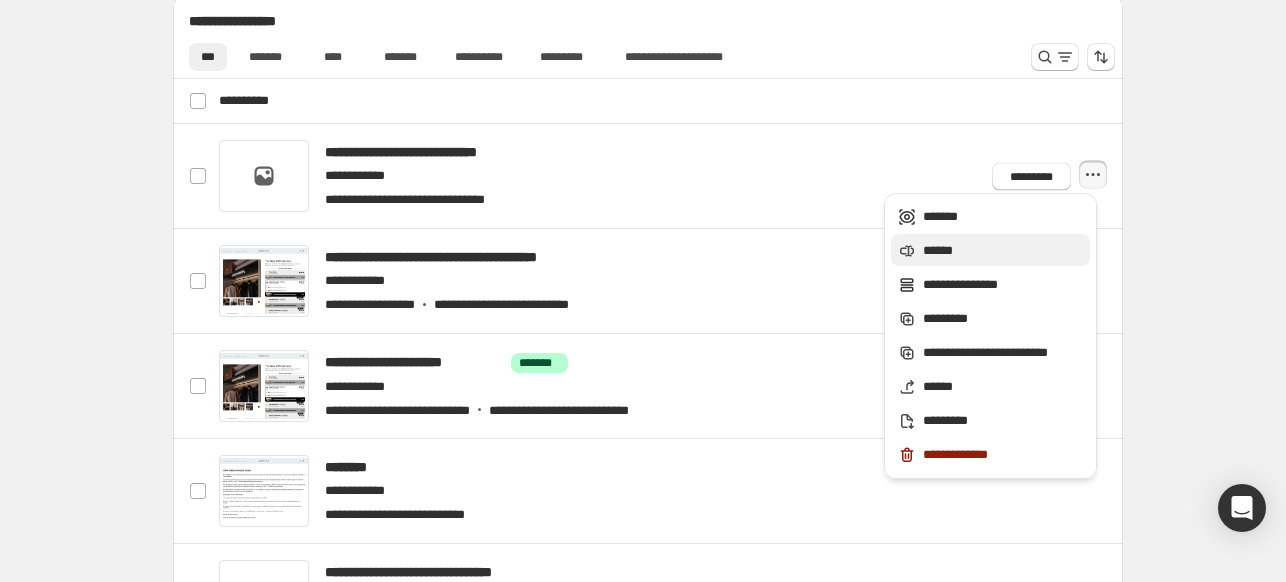 click on "******" at bounding box center [1003, 251] 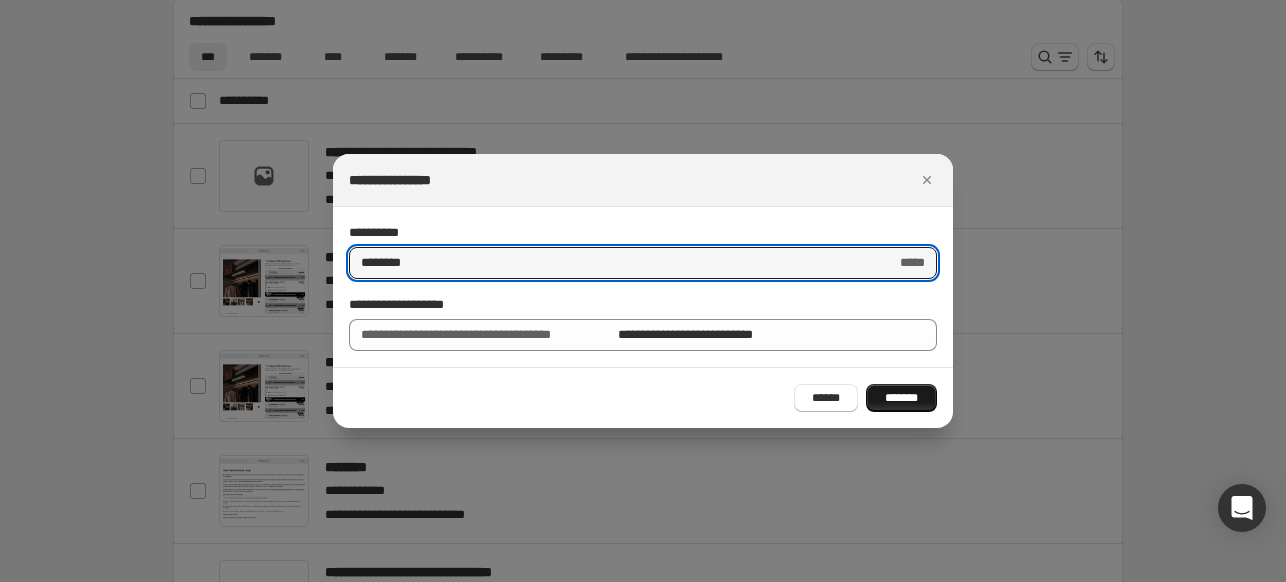 type on "********" 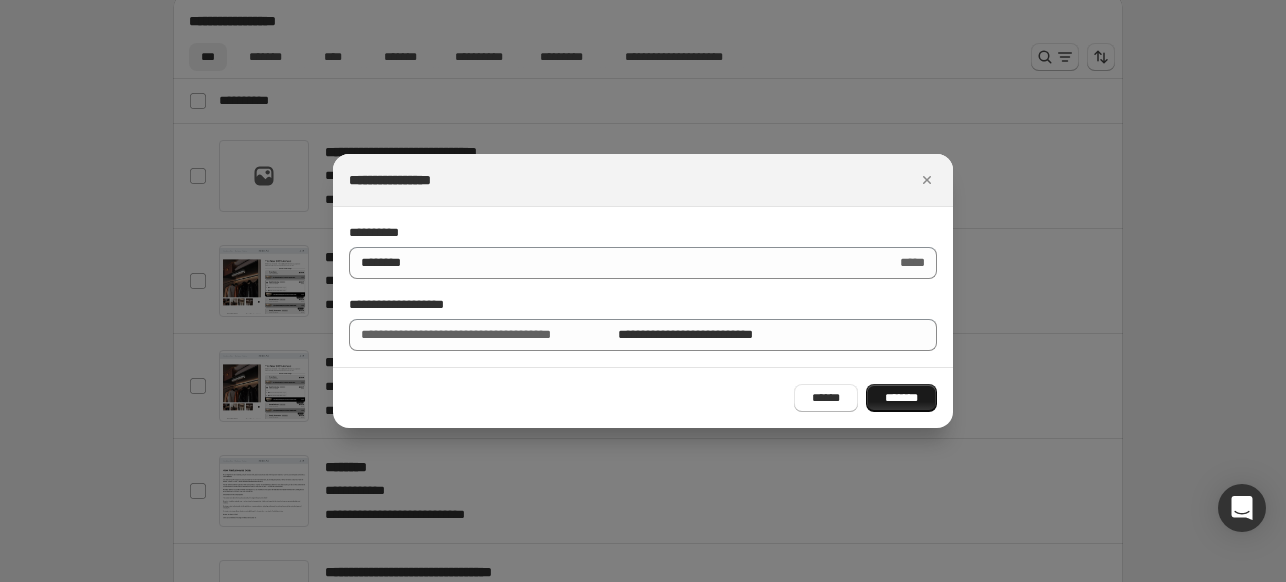 click on "*******" at bounding box center [901, 398] 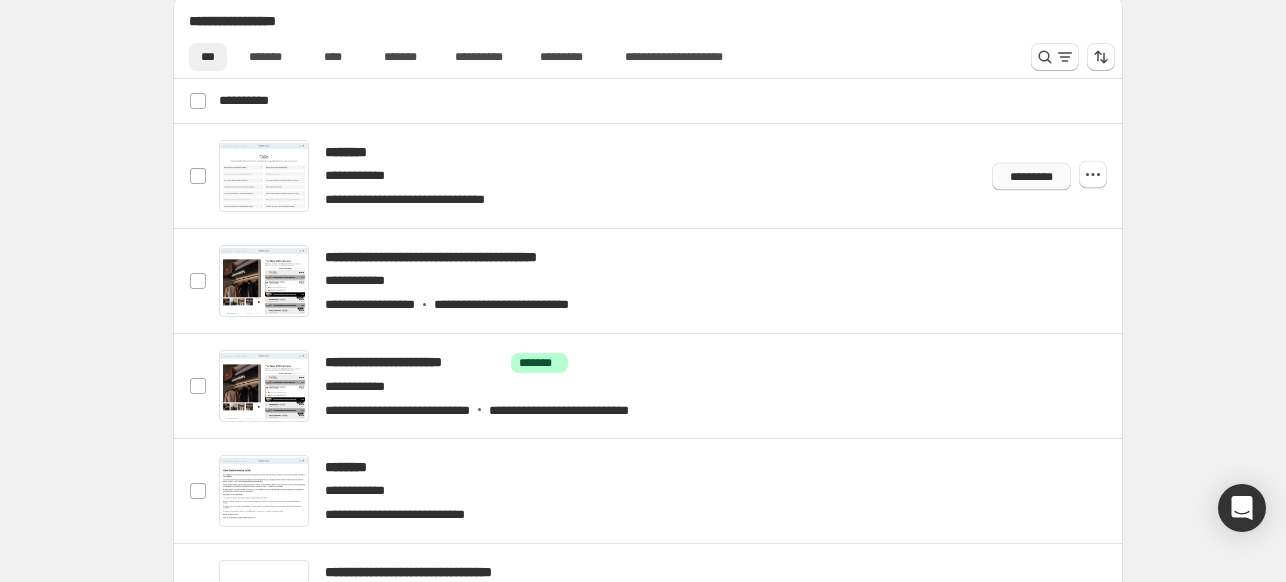 click on "*********" at bounding box center (1031, 176) 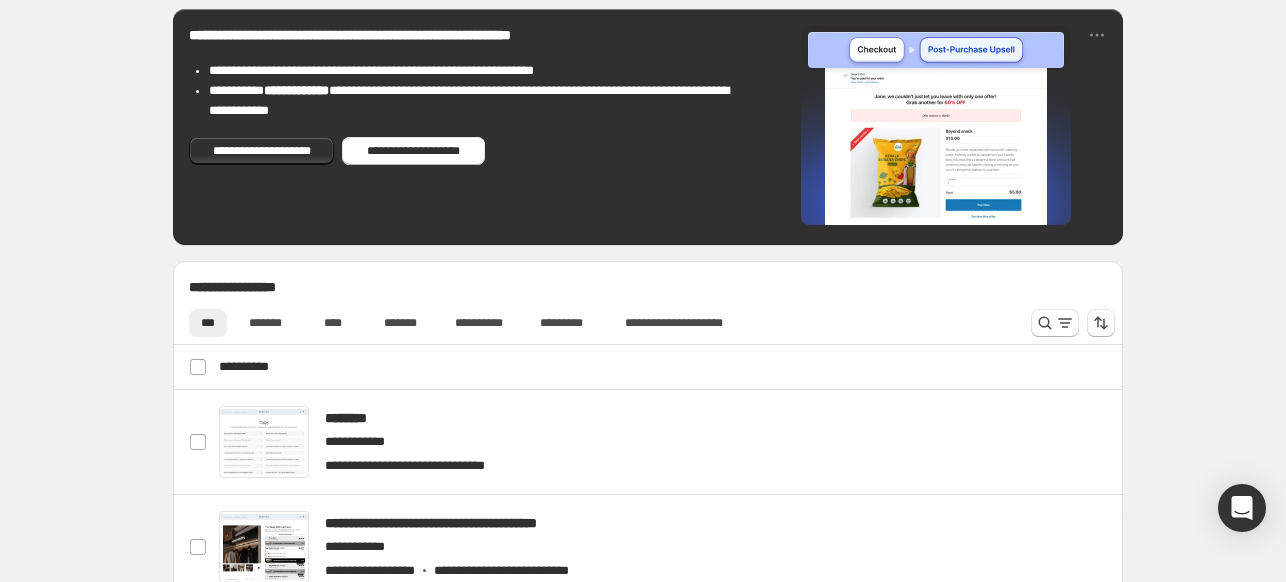 scroll, scrollTop: 417, scrollLeft: 0, axis: vertical 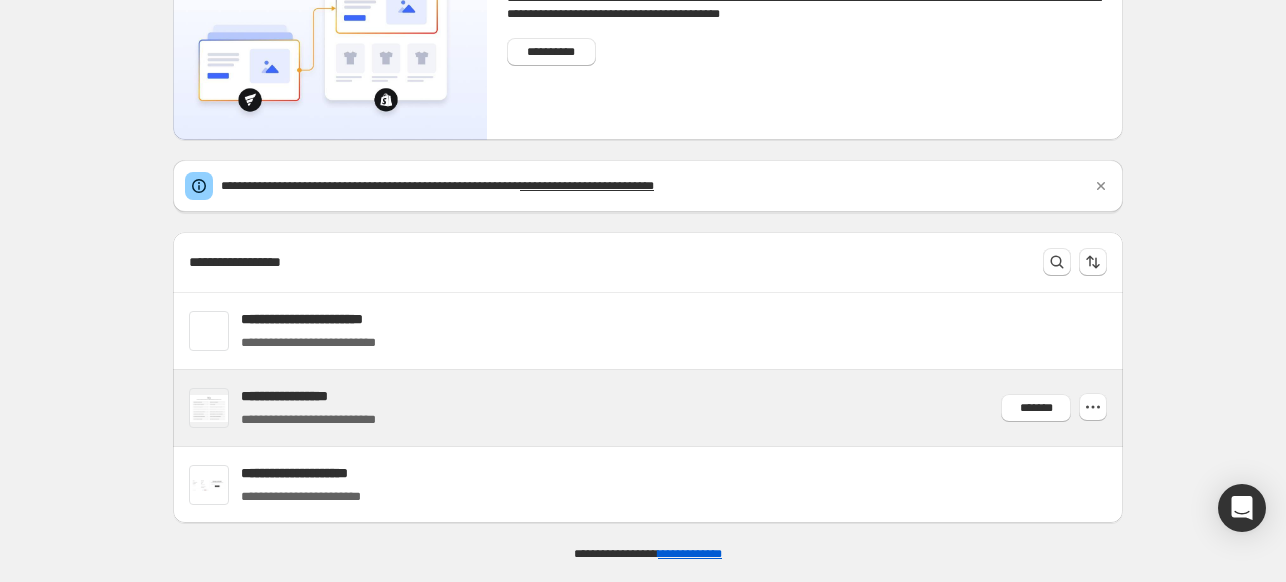 click on "**********" at bounding box center (307, 396) 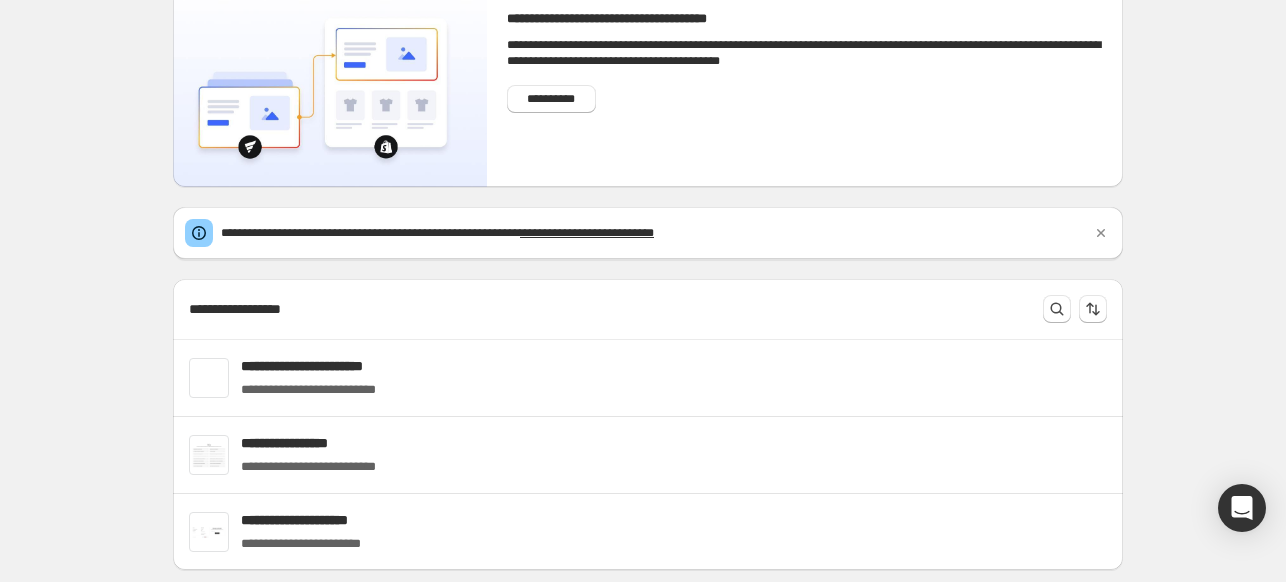 scroll, scrollTop: 134, scrollLeft: 0, axis: vertical 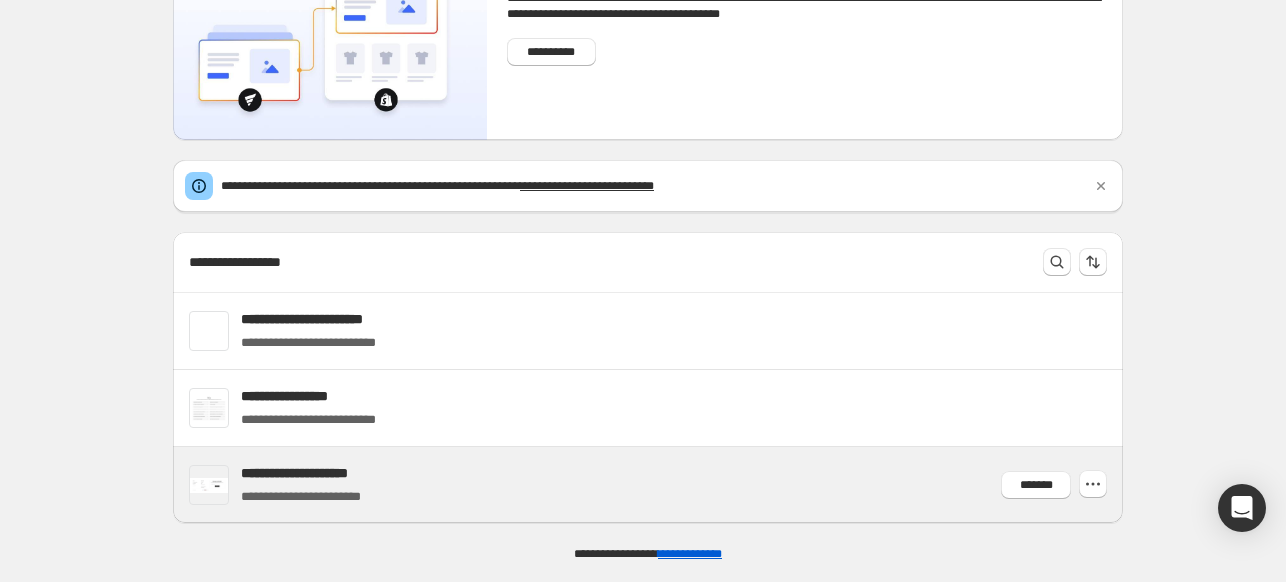 click on "**********" at bounding box center [318, 485] 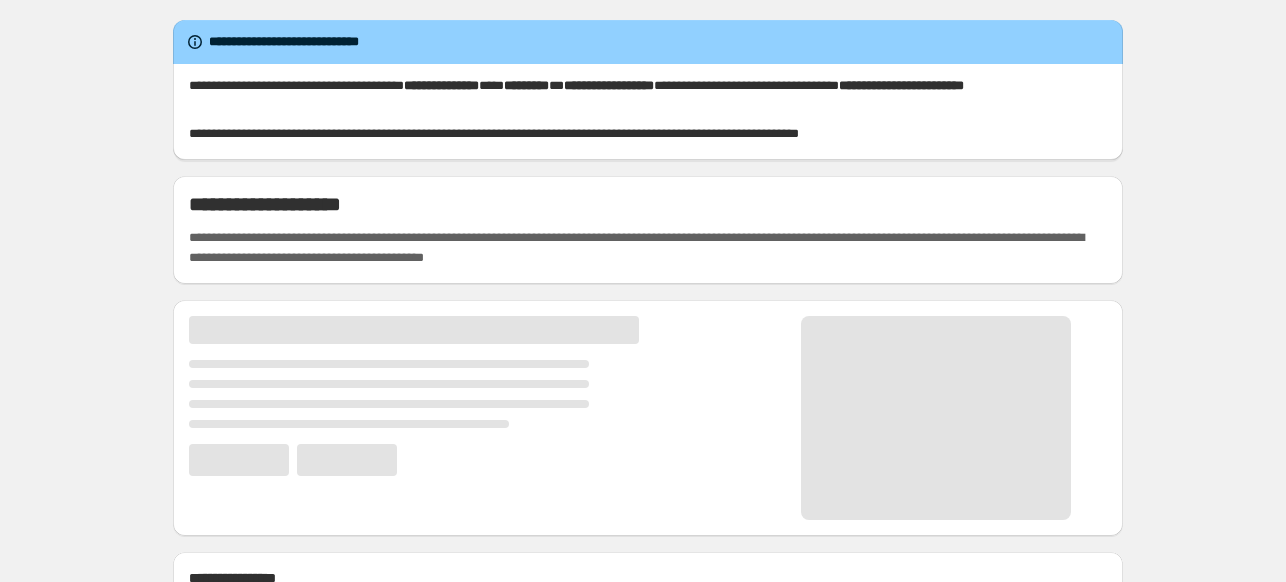 scroll, scrollTop: 0, scrollLeft: 0, axis: both 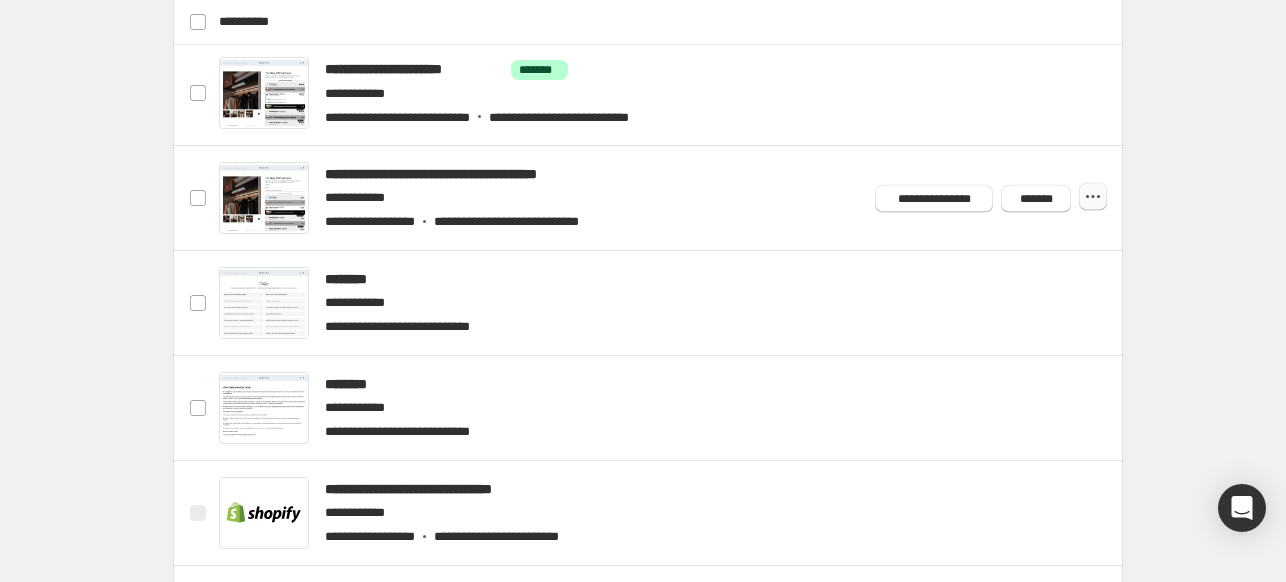 click 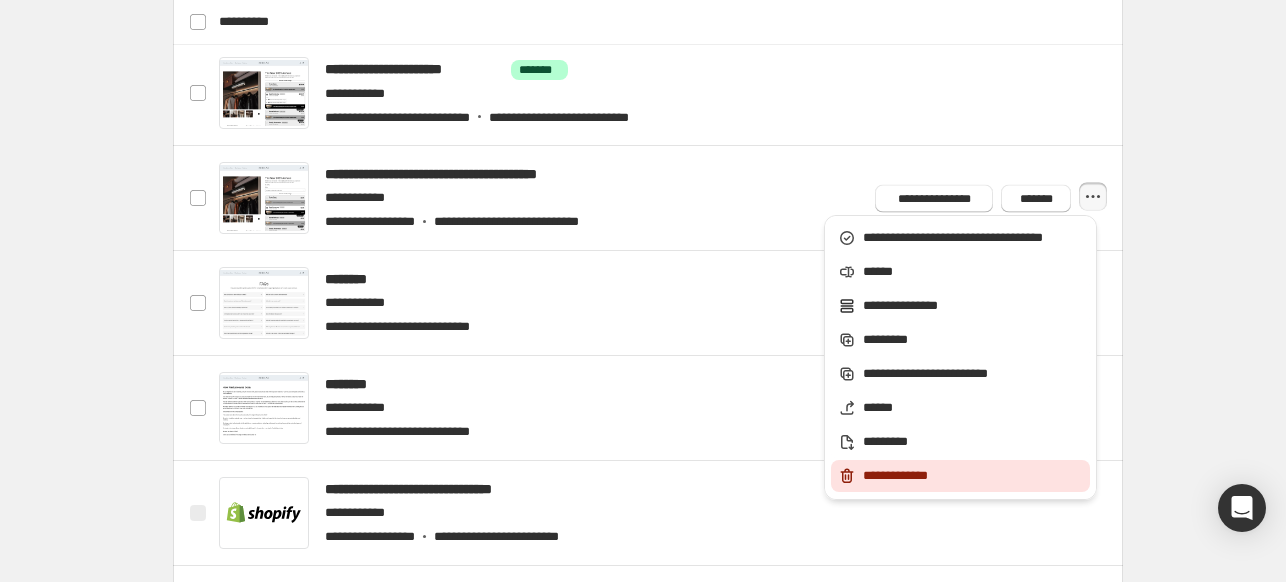 click on "**********" at bounding box center [973, 476] 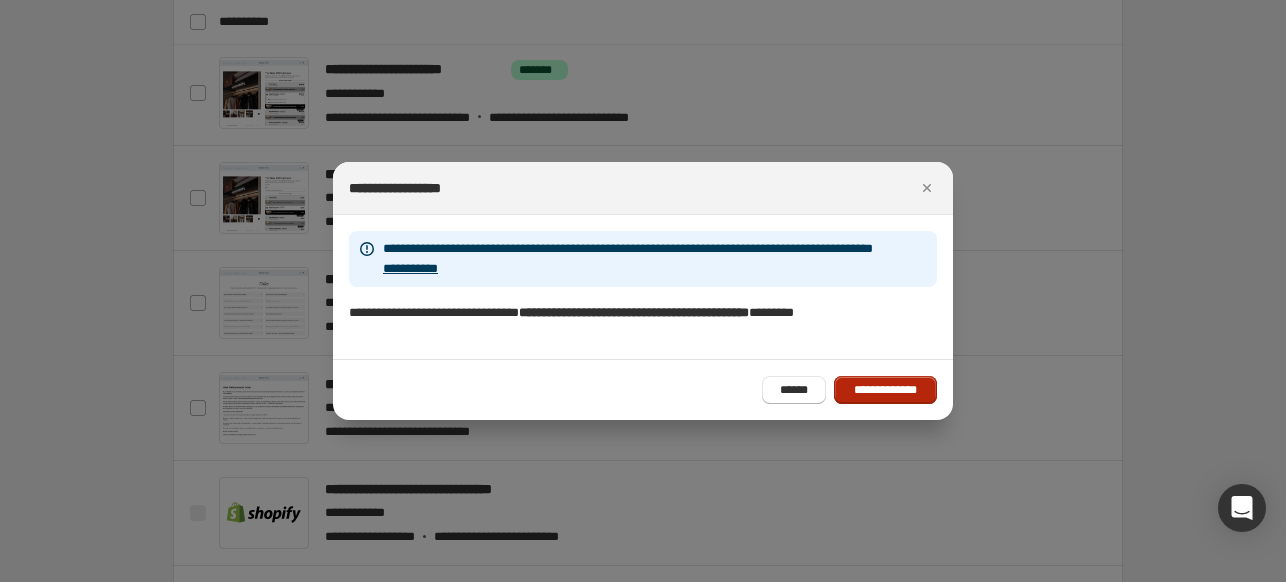 click on "**********" at bounding box center (885, 390) 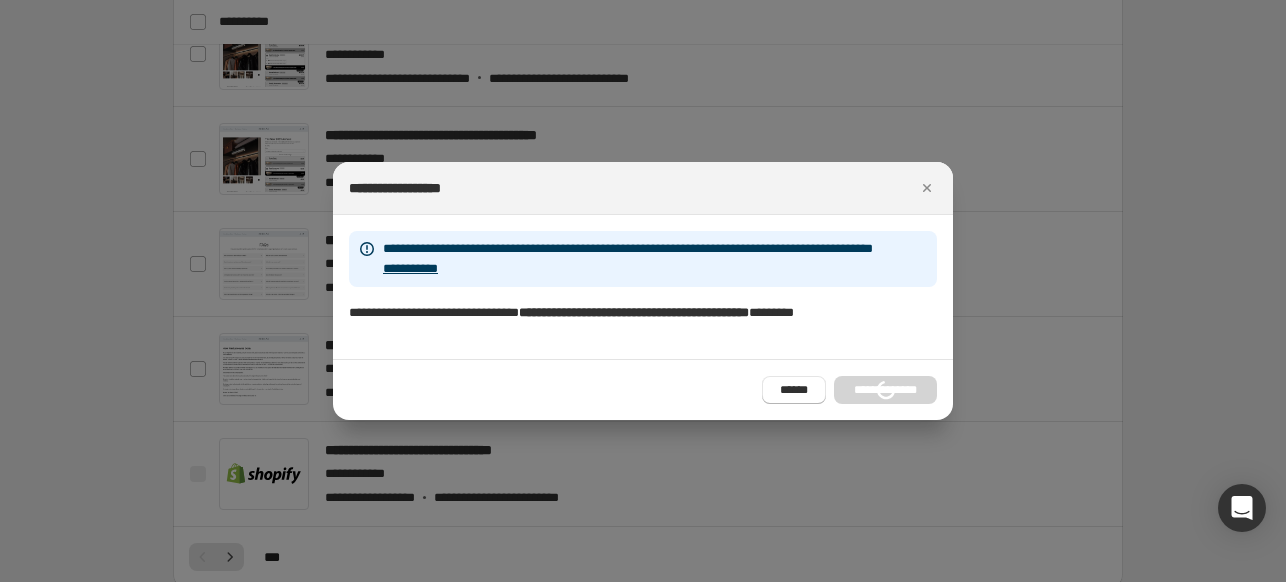 scroll, scrollTop: 900, scrollLeft: 0, axis: vertical 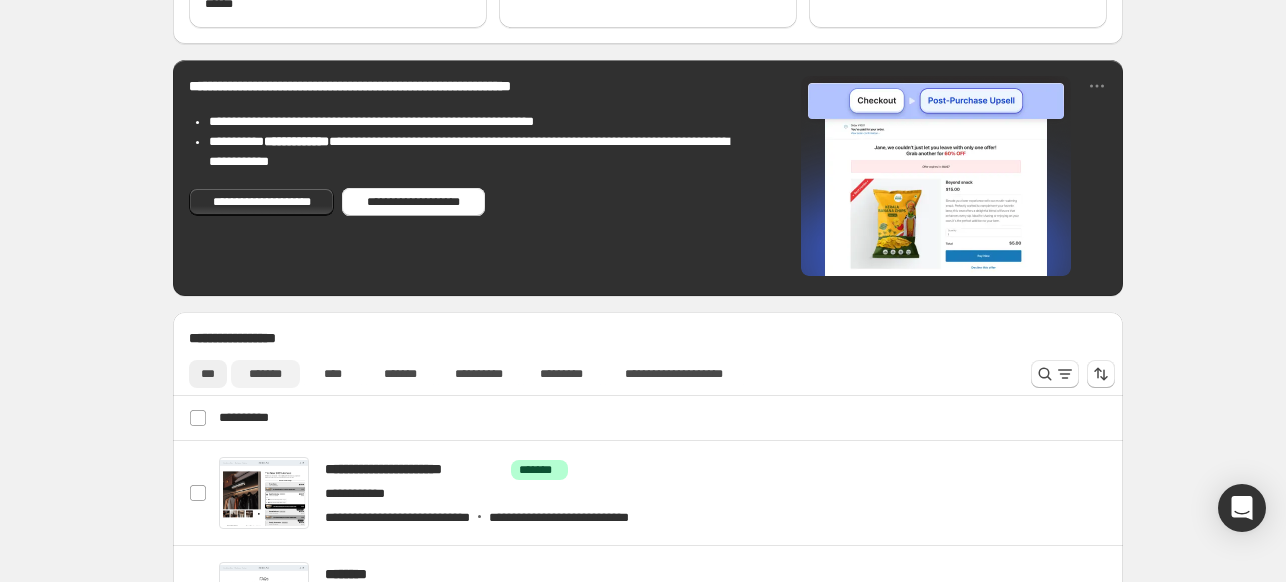 drag, startPoint x: 242, startPoint y: 368, endPoint x: 260, endPoint y: 364, distance: 18.439089 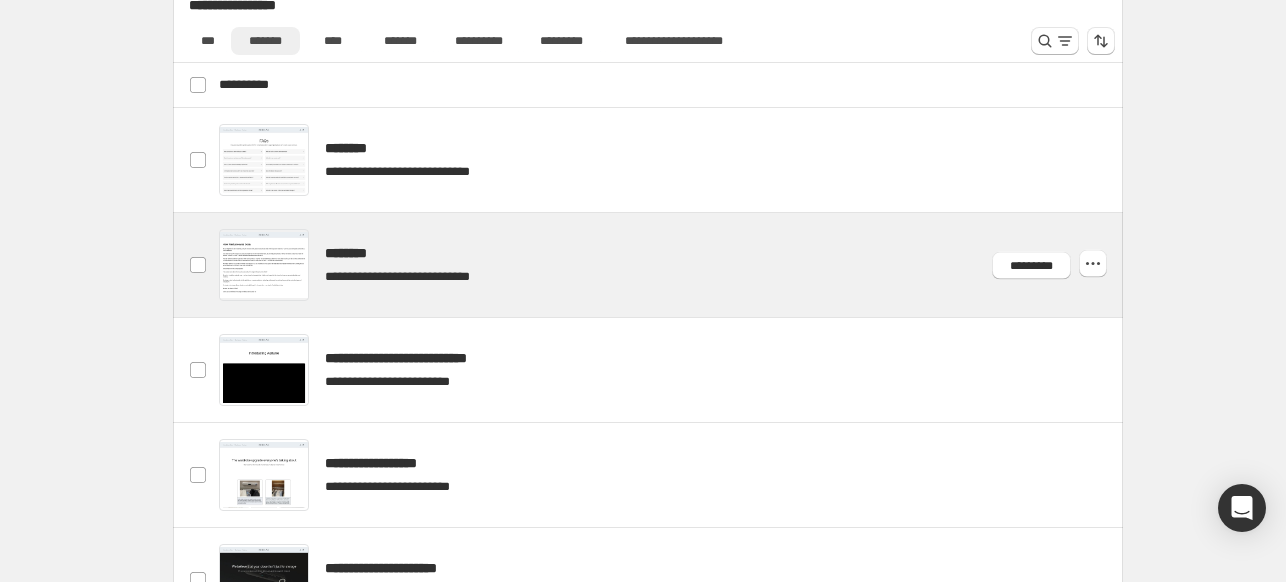 scroll, scrollTop: 700, scrollLeft: 0, axis: vertical 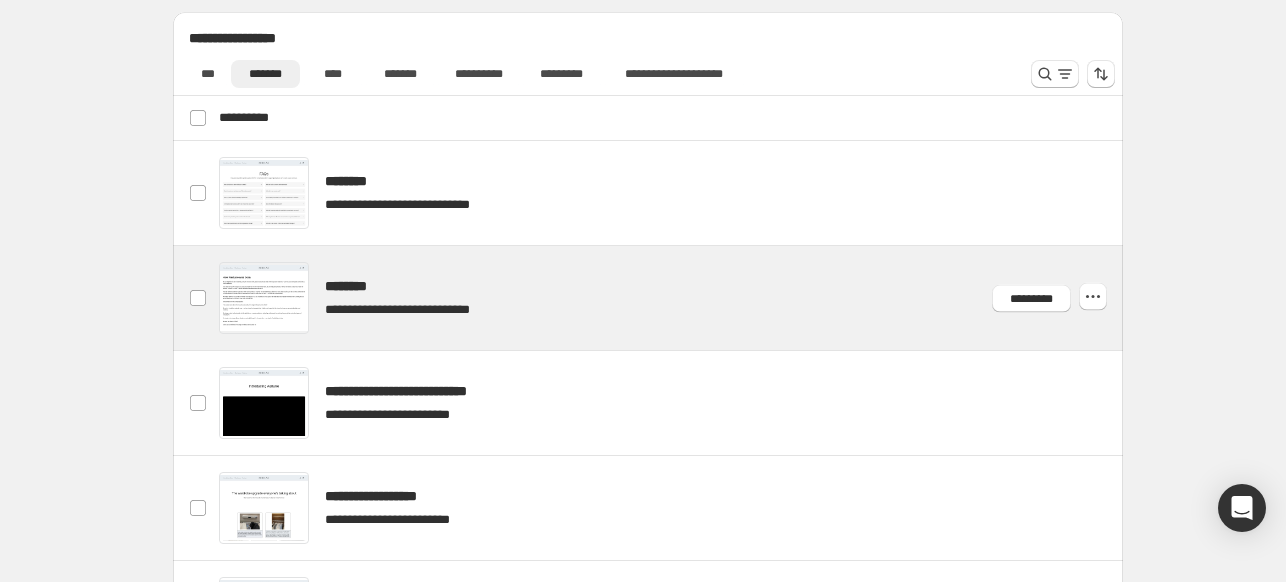 click at bounding box center [672, 298] 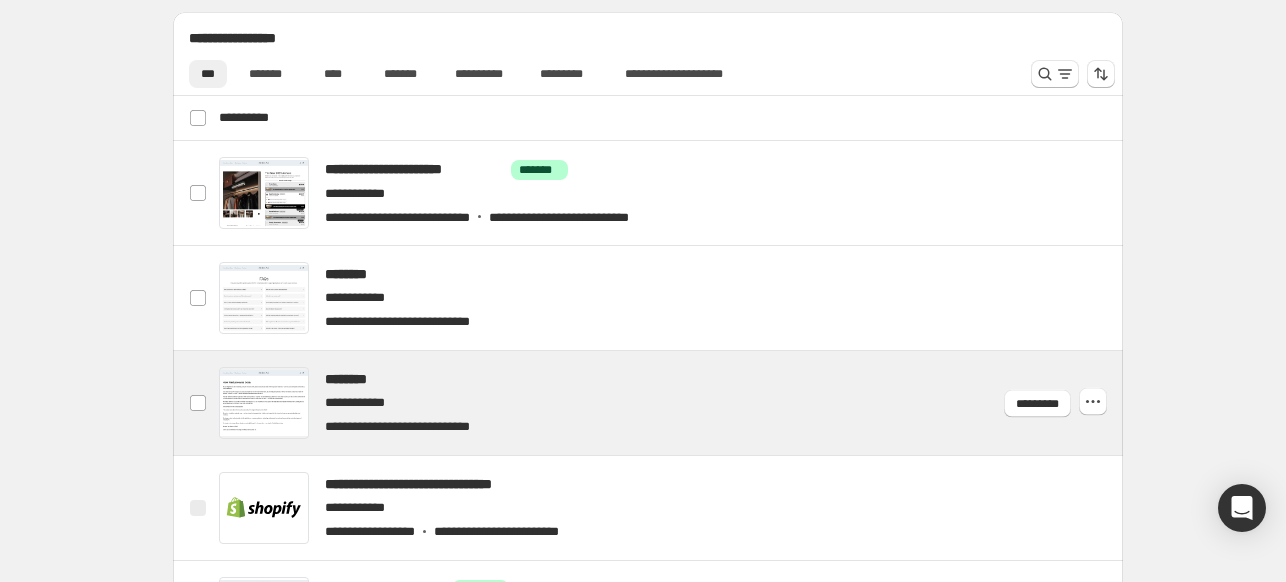 scroll, scrollTop: 900, scrollLeft: 0, axis: vertical 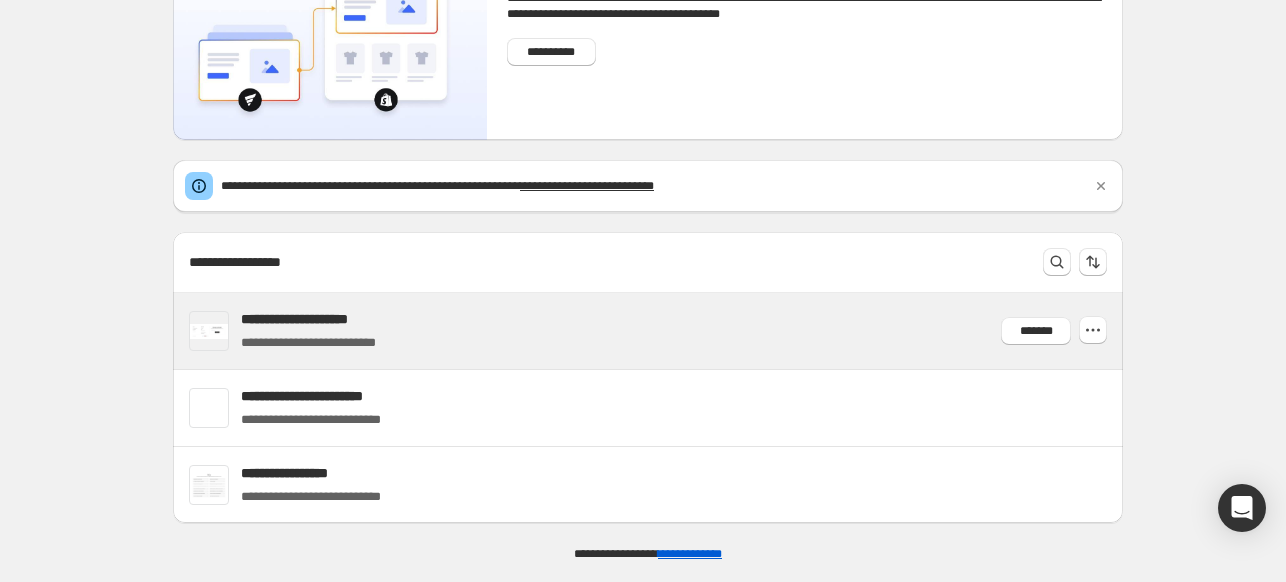 click on "**********" at bounding box center [315, 319] 